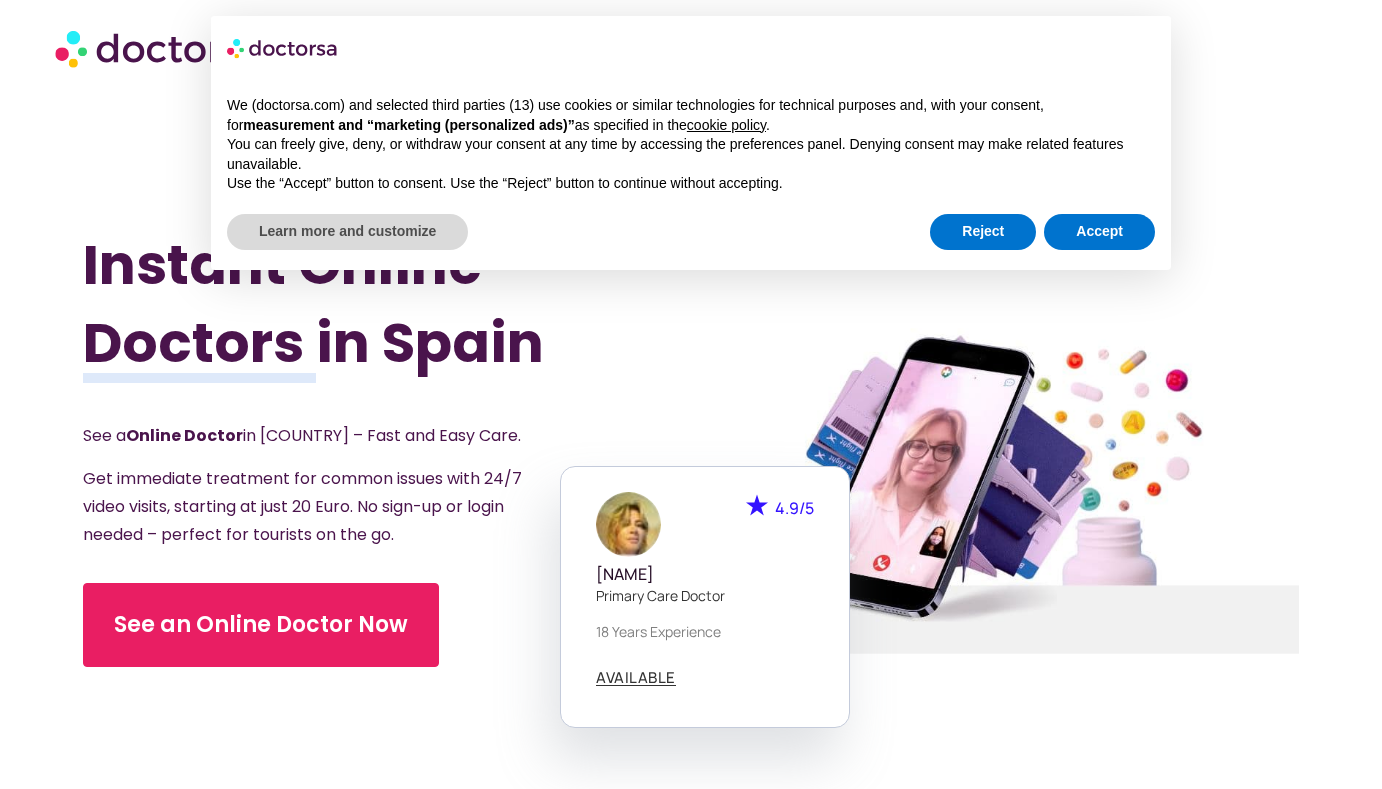 scroll, scrollTop: 0, scrollLeft: 0, axis: both 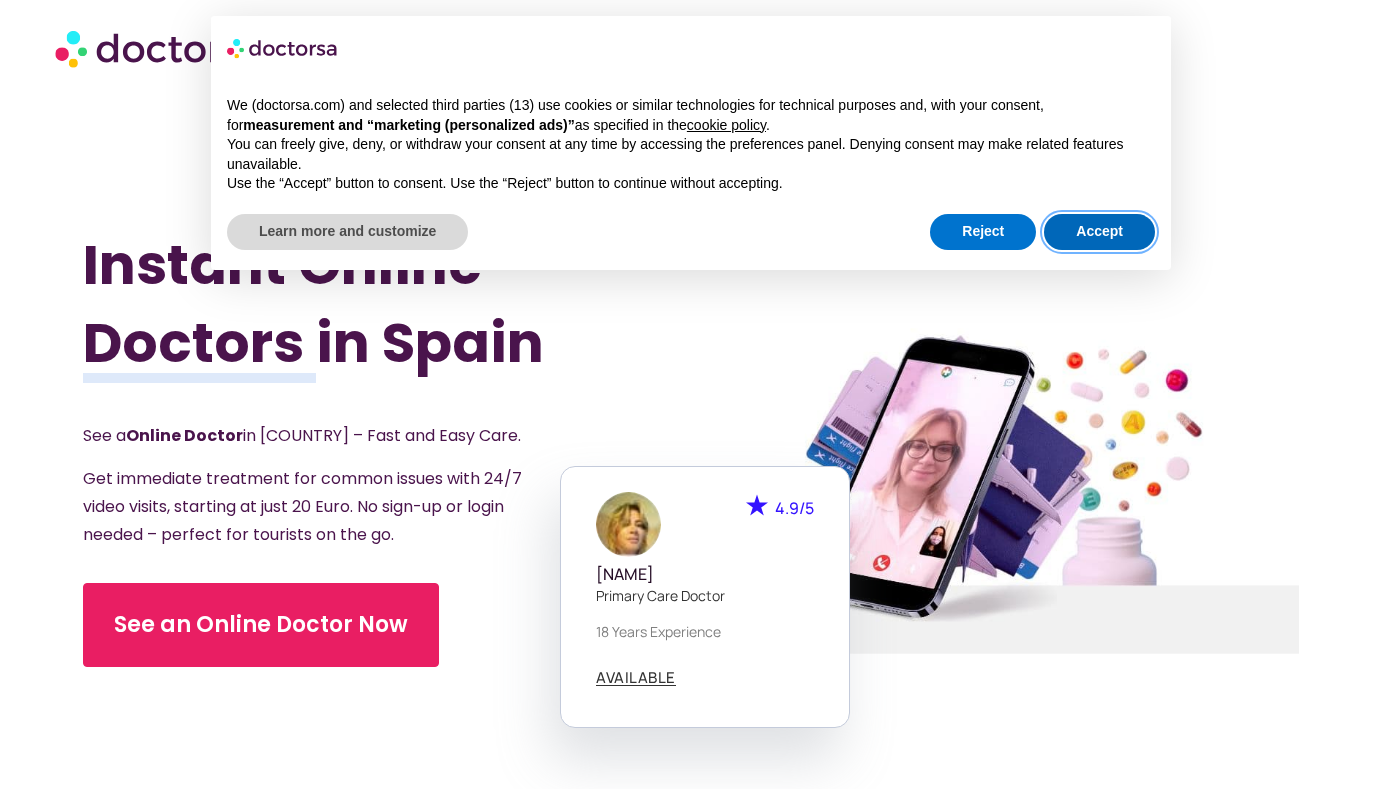 click on "Accept" at bounding box center (1099, 232) 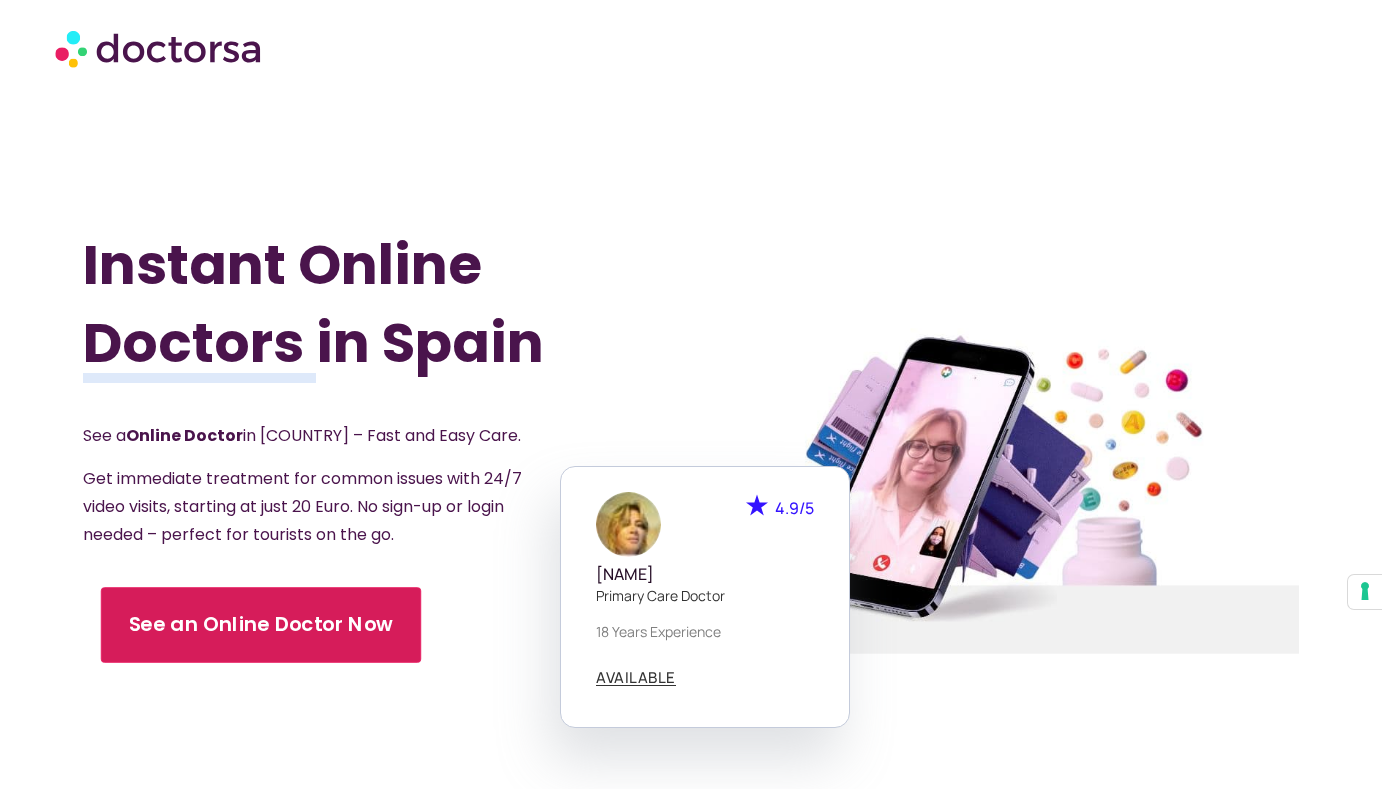 click on "See an Online Doctor Now" at bounding box center (261, 625) 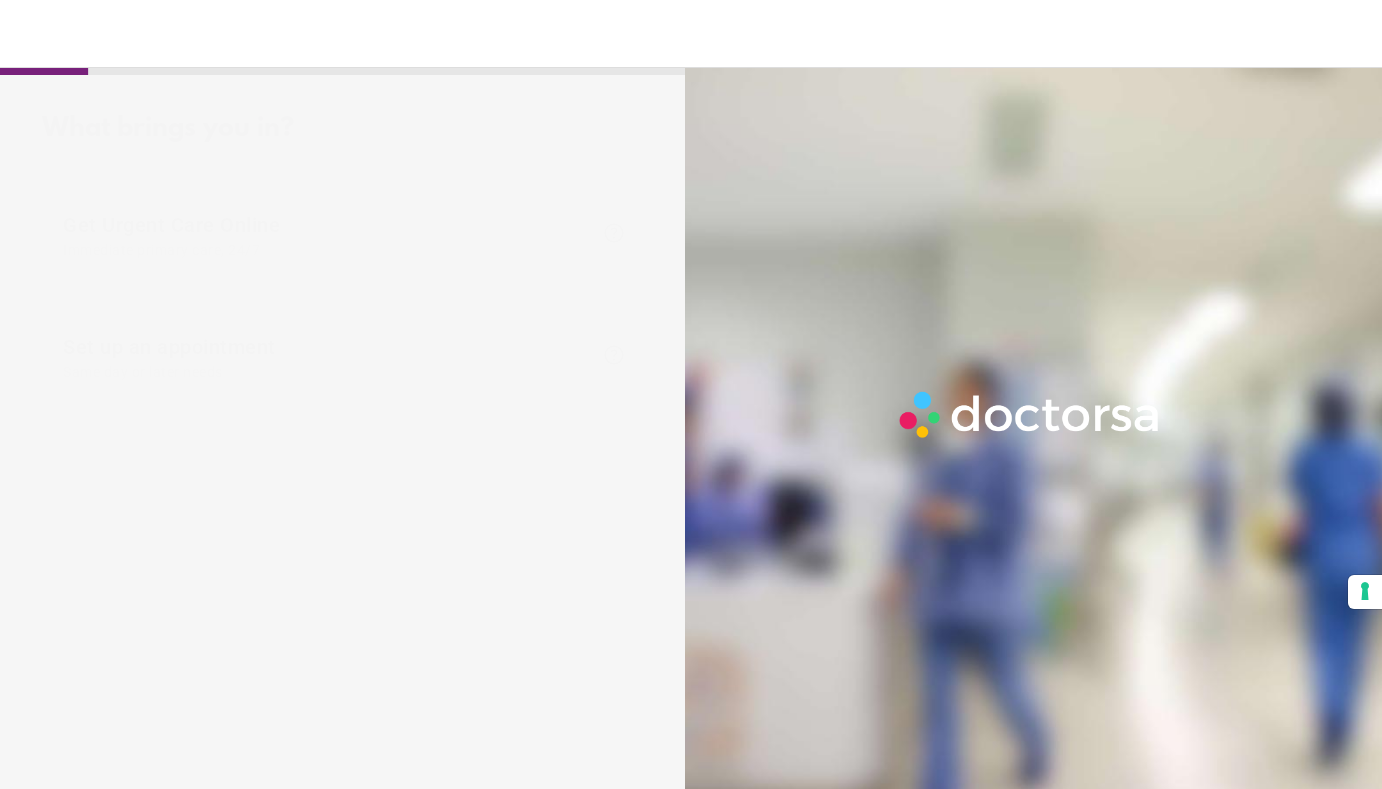 scroll, scrollTop: 0, scrollLeft: 0, axis: both 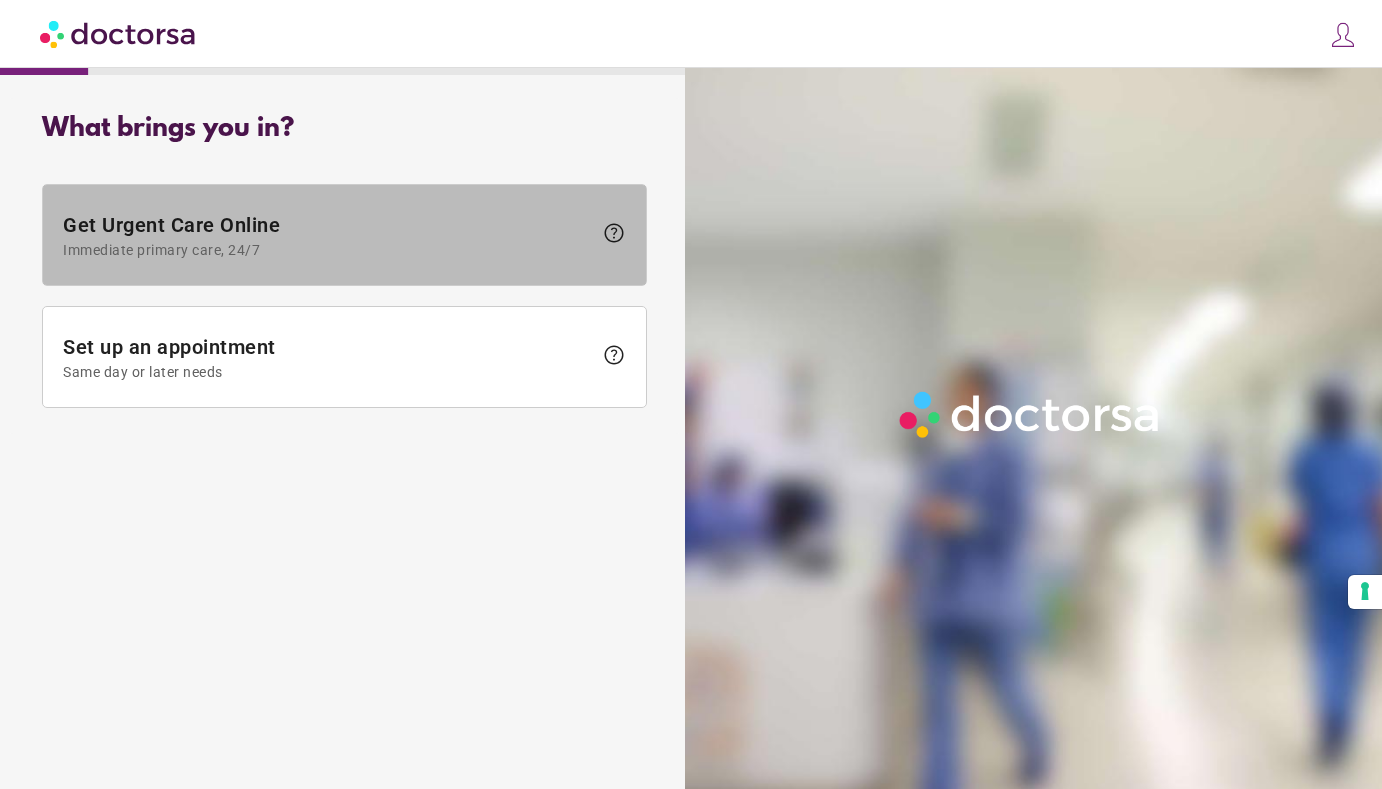 click on "Get Urgent Care Online
Immediate primary care, 24/7" at bounding box center (327, 235) 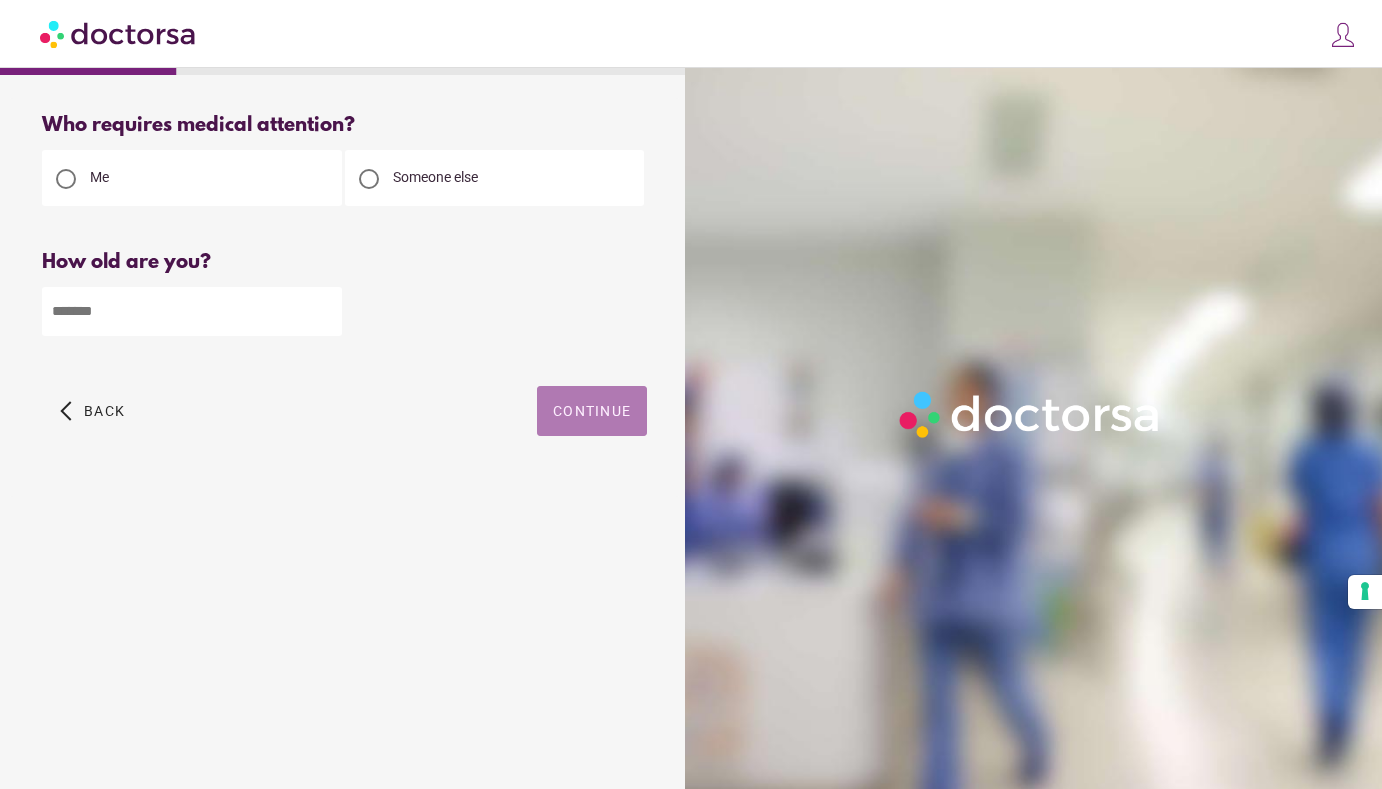 drag, startPoint x: 625, startPoint y: 412, endPoint x: 94, endPoint y: 318, distance: 539.256 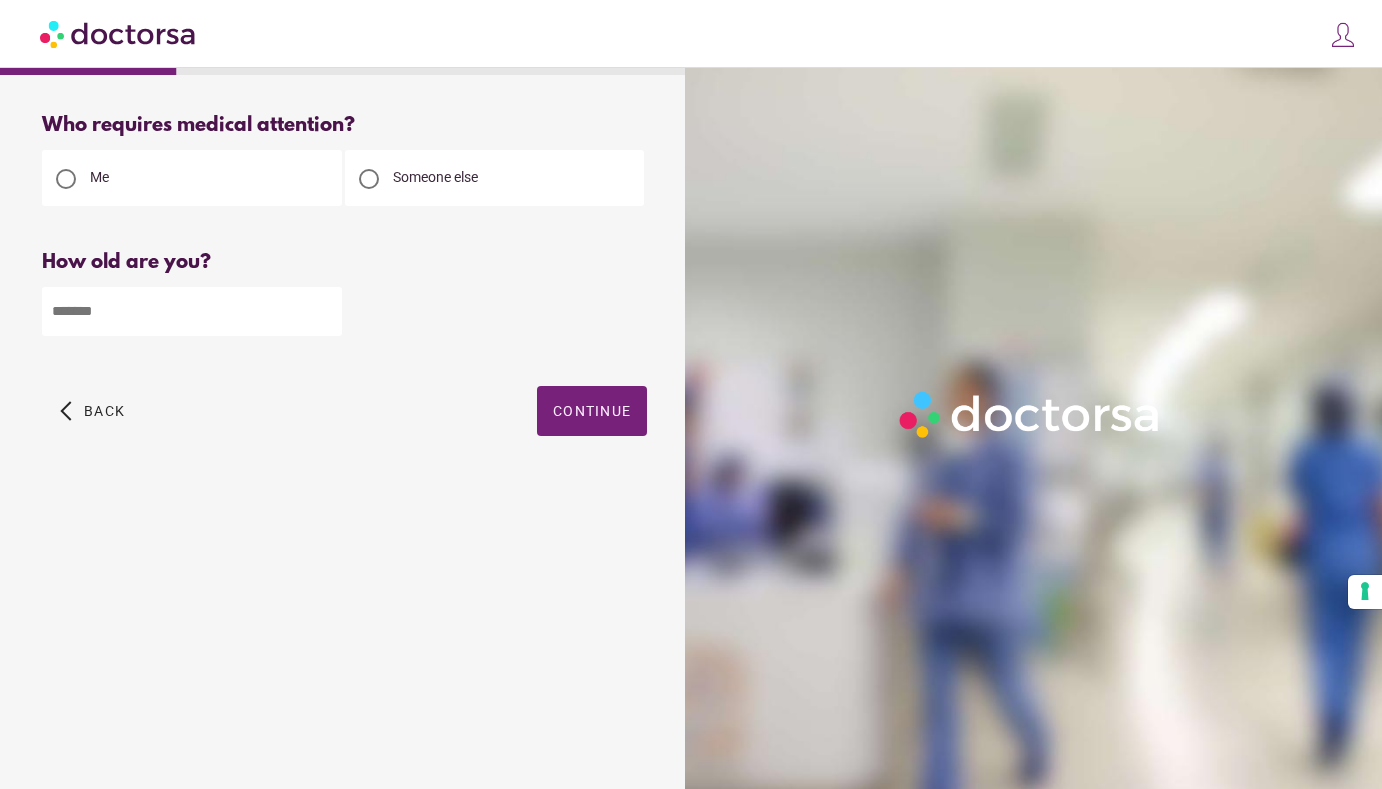 click at bounding box center (192, 311) 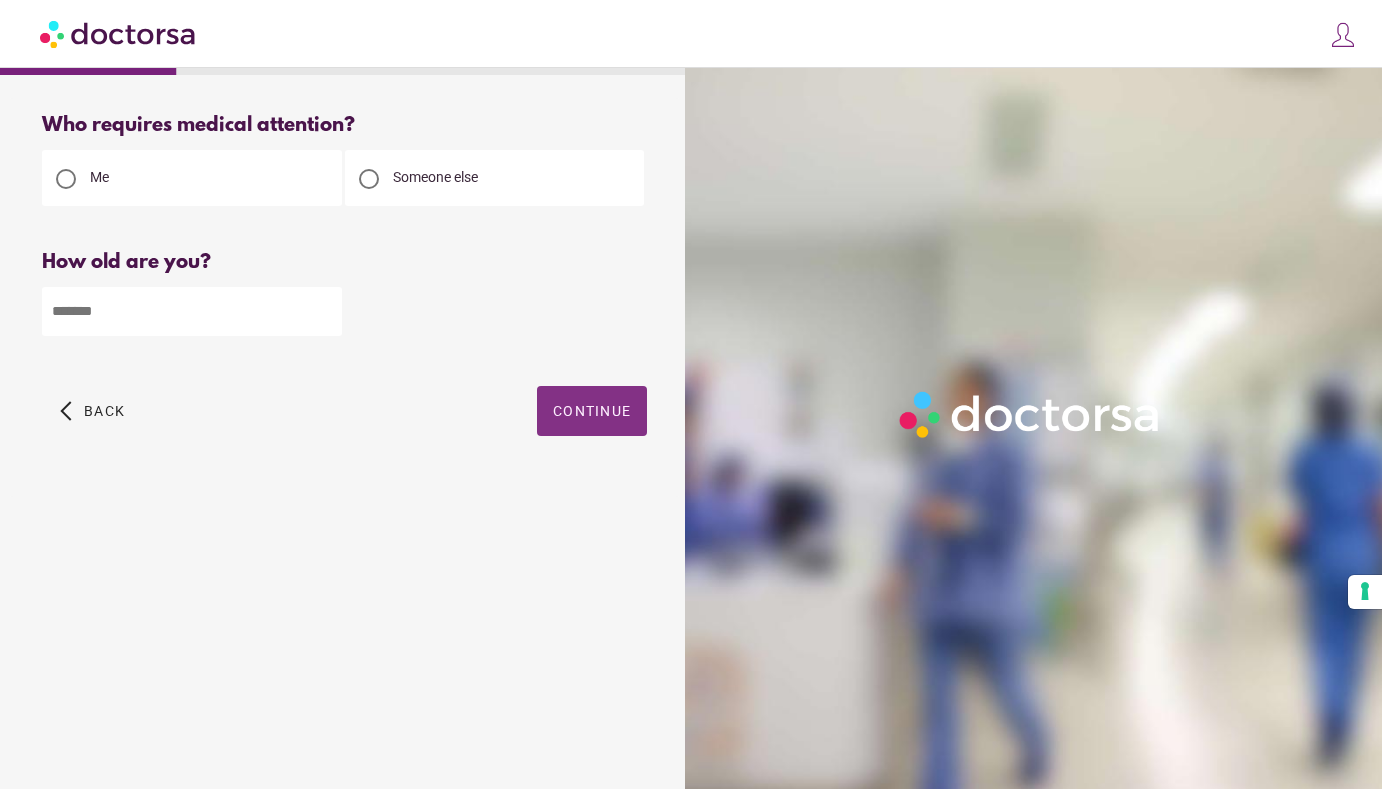 type on "**" 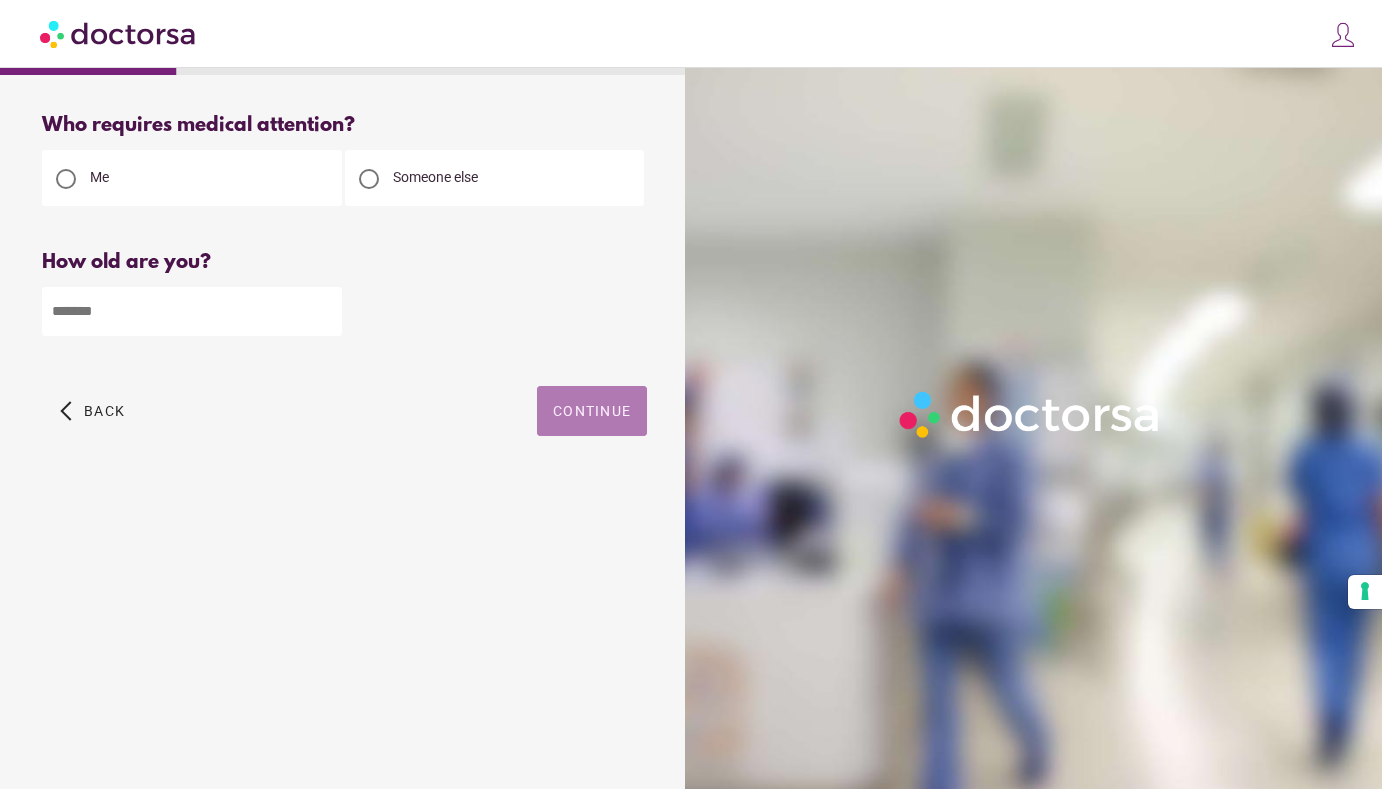 click on "Continue" at bounding box center [592, 411] 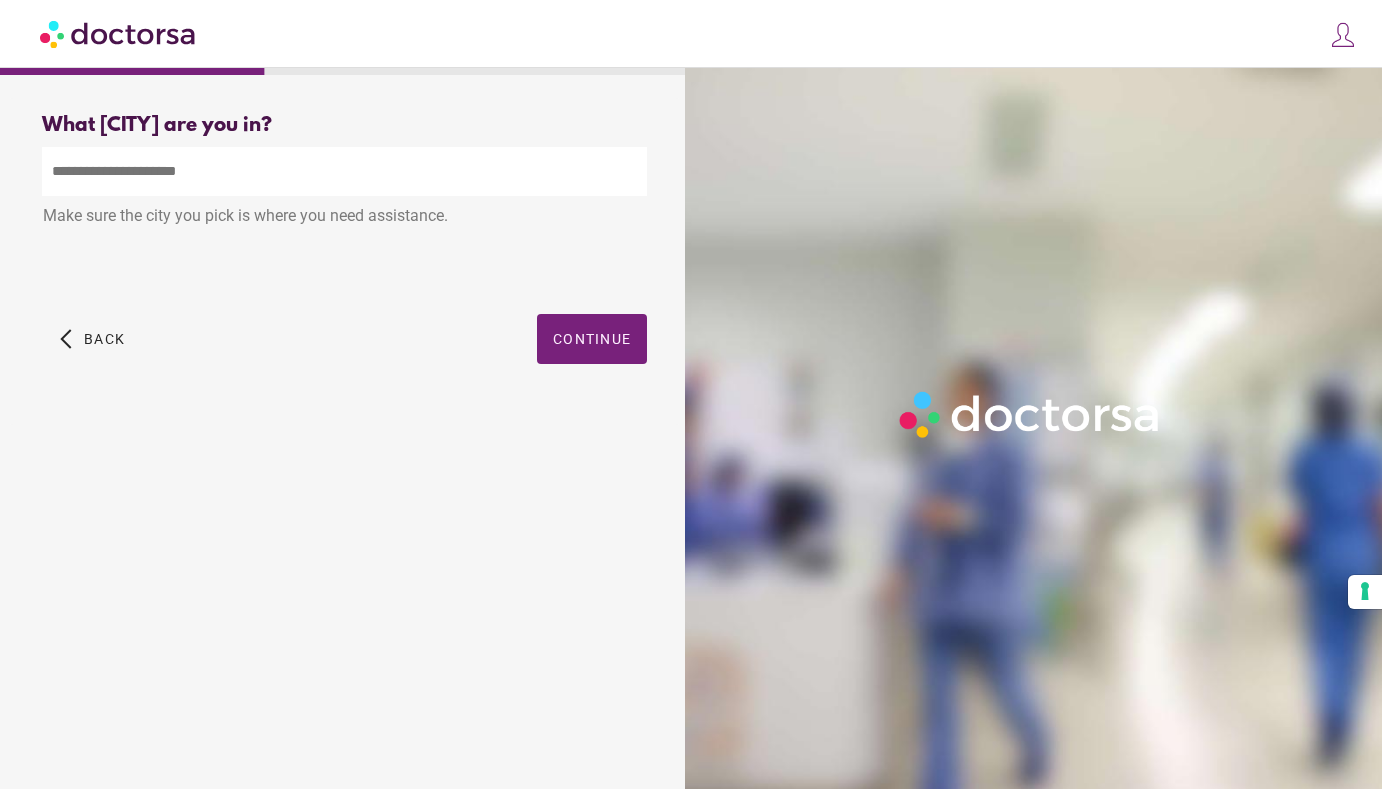 click on "What city are you in?" at bounding box center [344, 125] 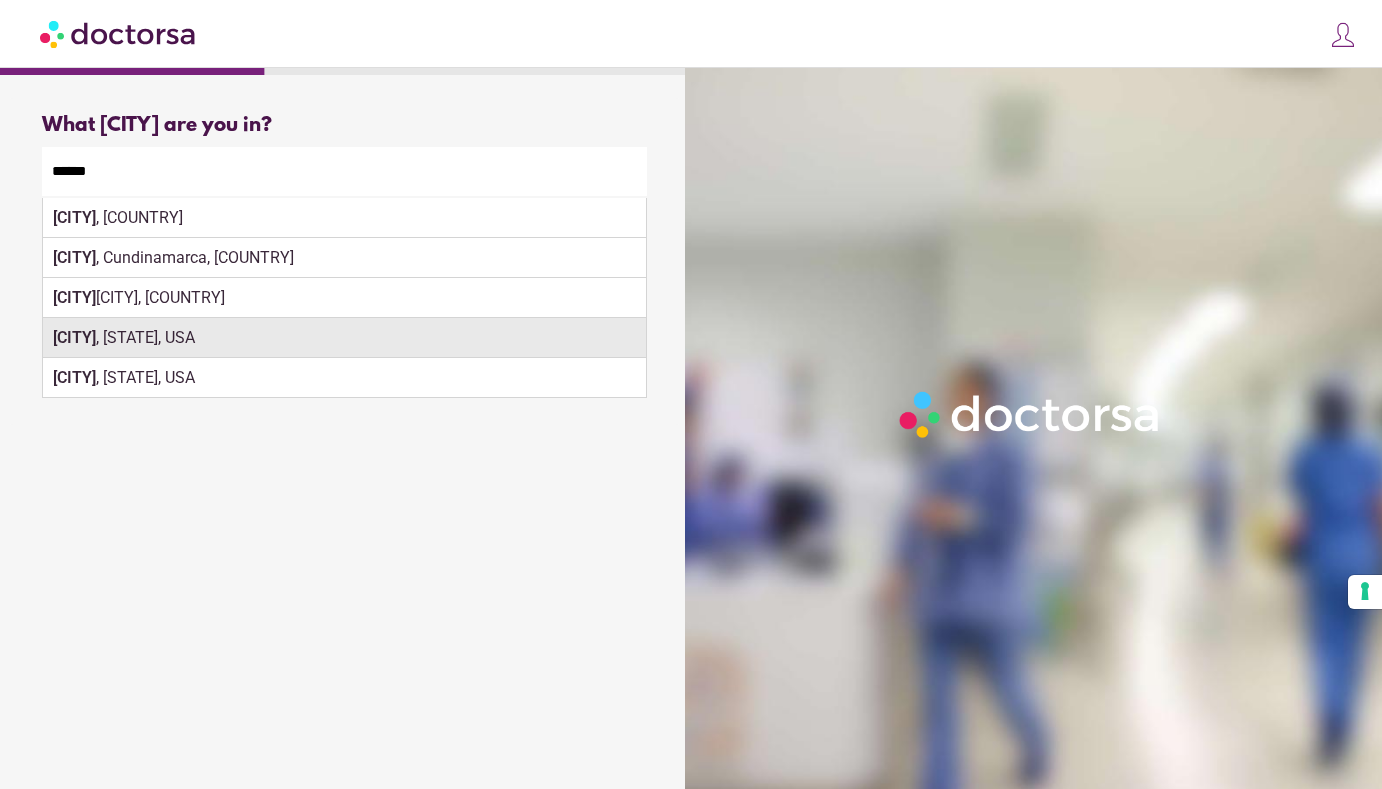 click on "Madrid , IA, USA" at bounding box center [344, 338] 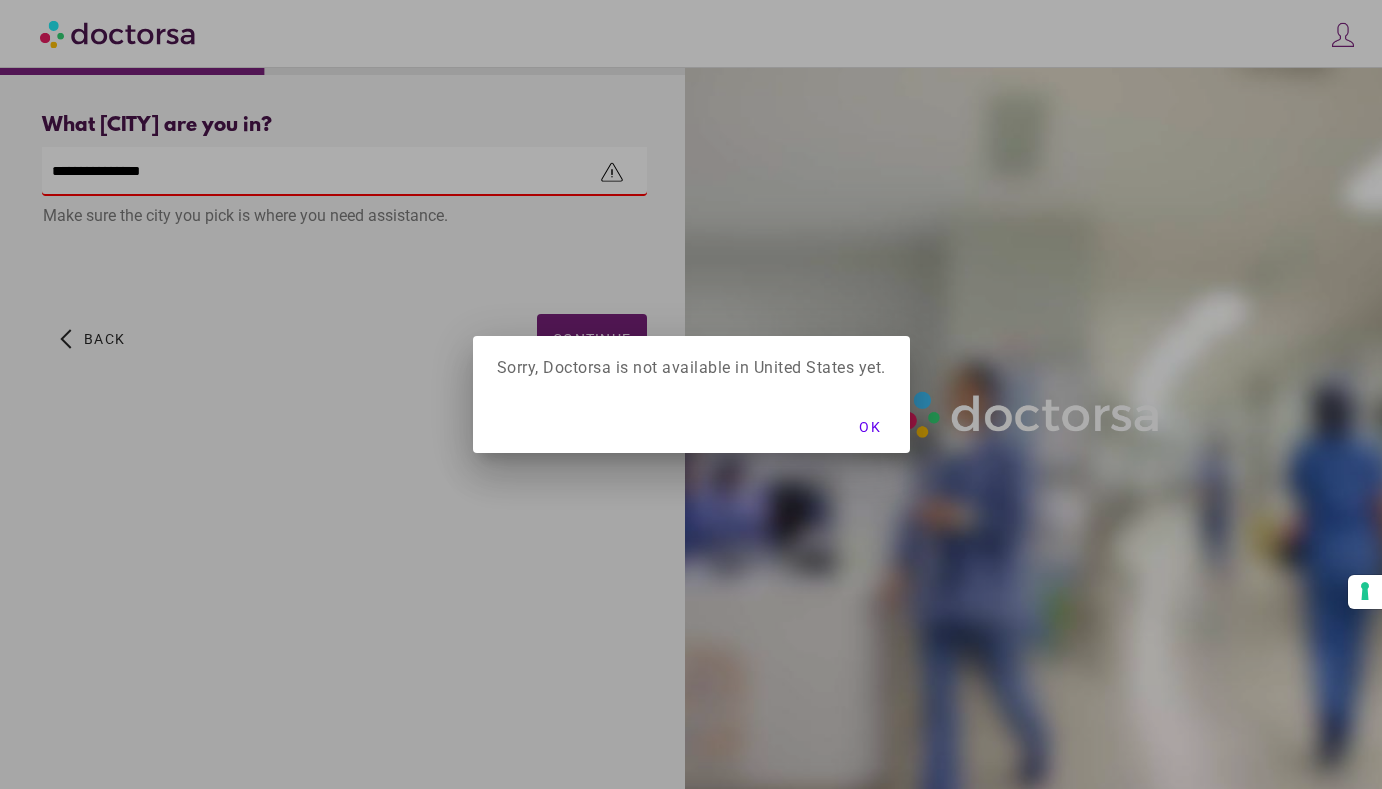 click at bounding box center (691, 394) 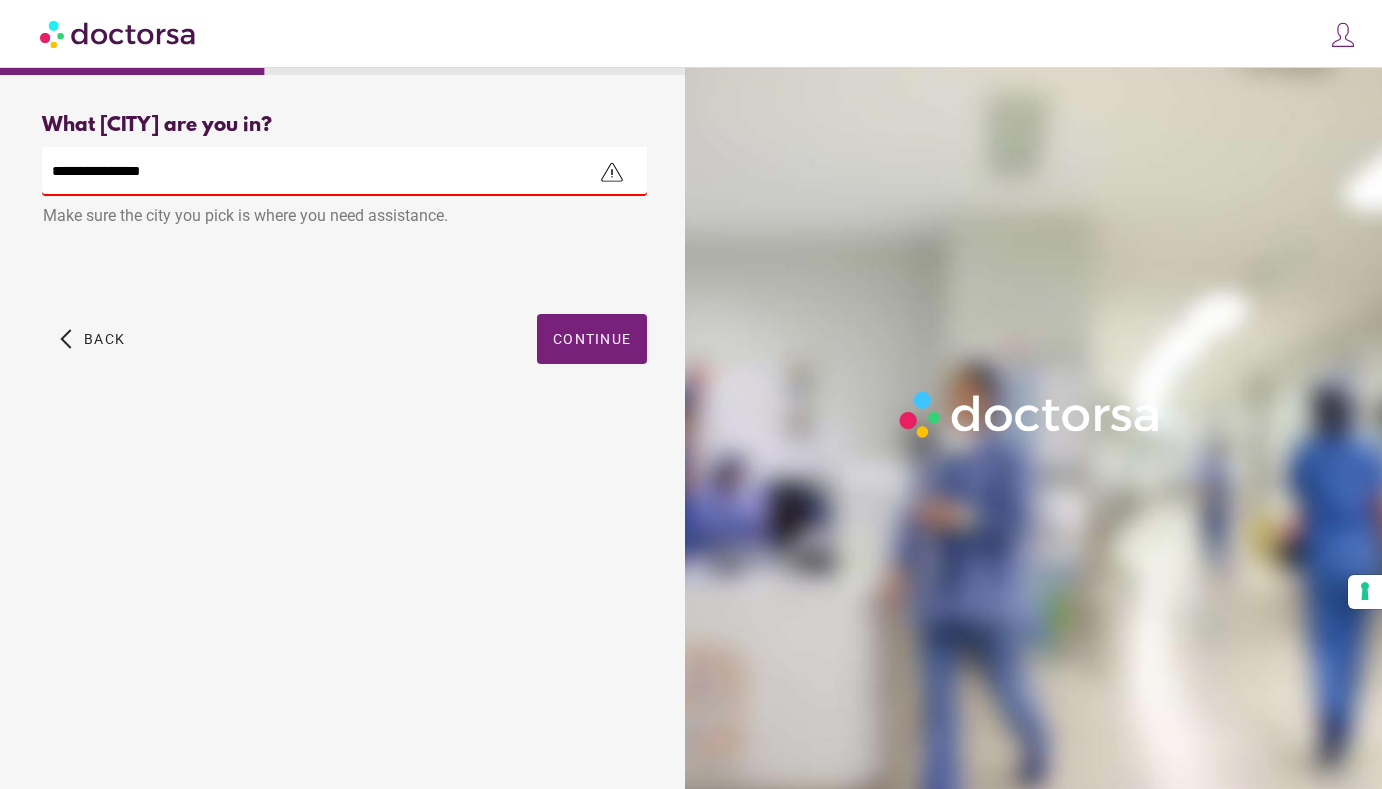 click on "**********" at bounding box center (344, 171) 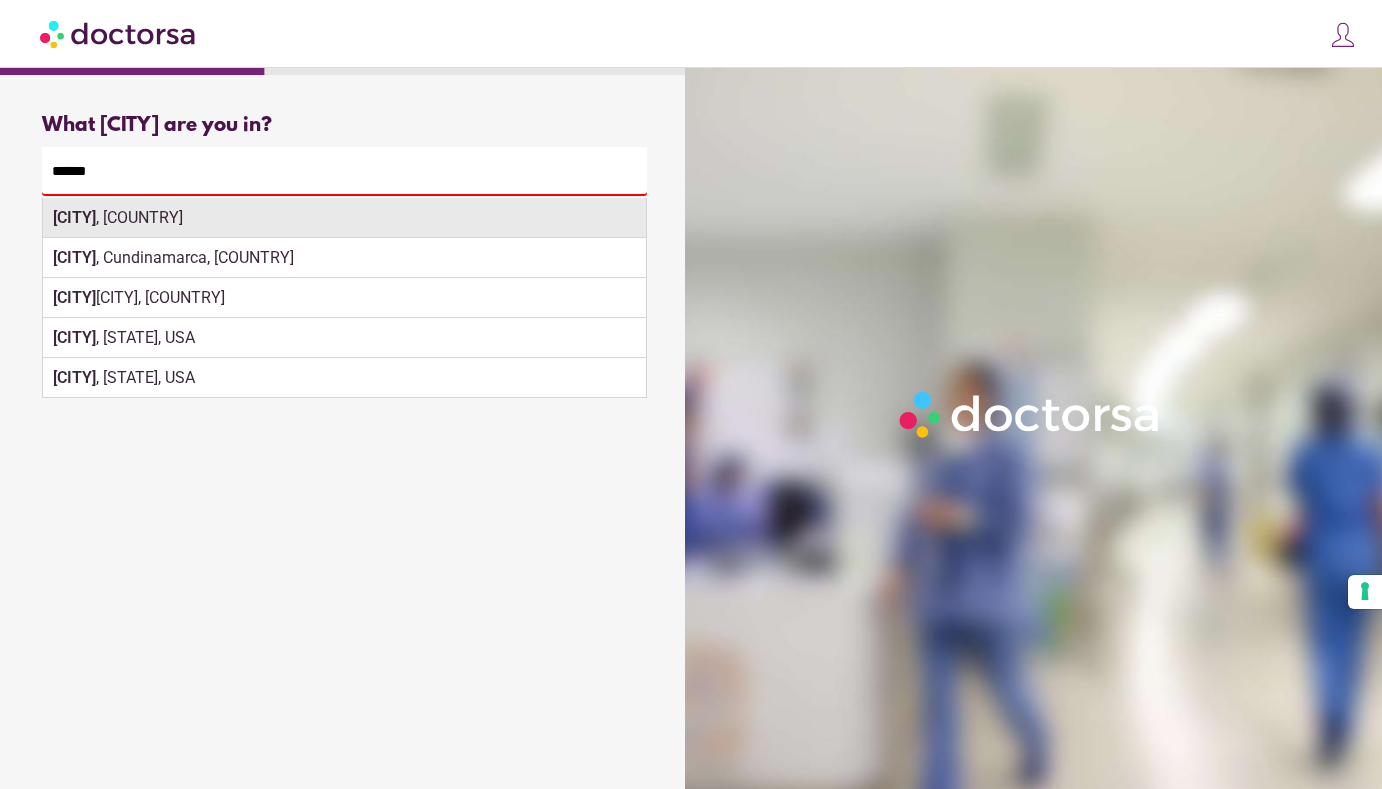 click on "Madrid , Spain" at bounding box center [344, 218] 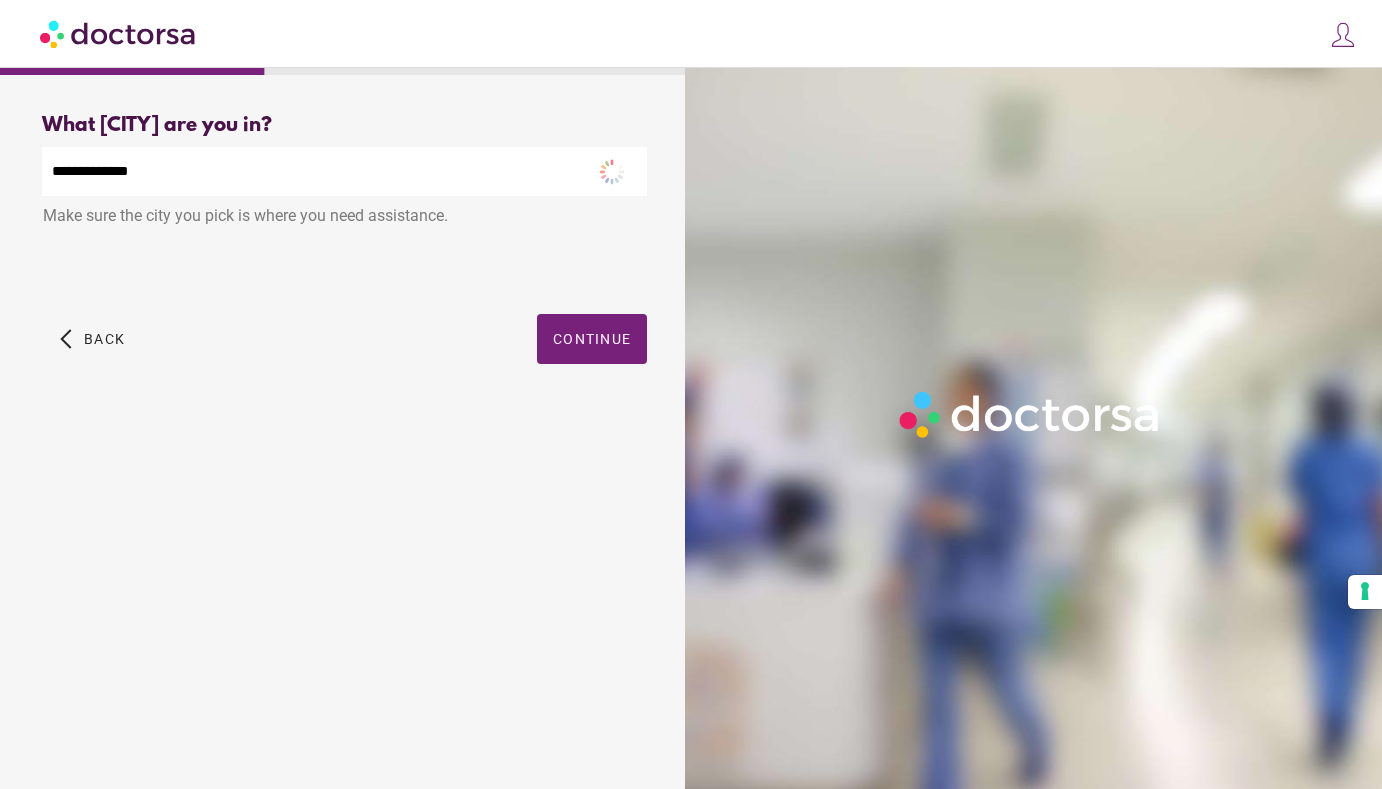 click on "arrow_back_ios
Back
Continue" at bounding box center [344, 354] 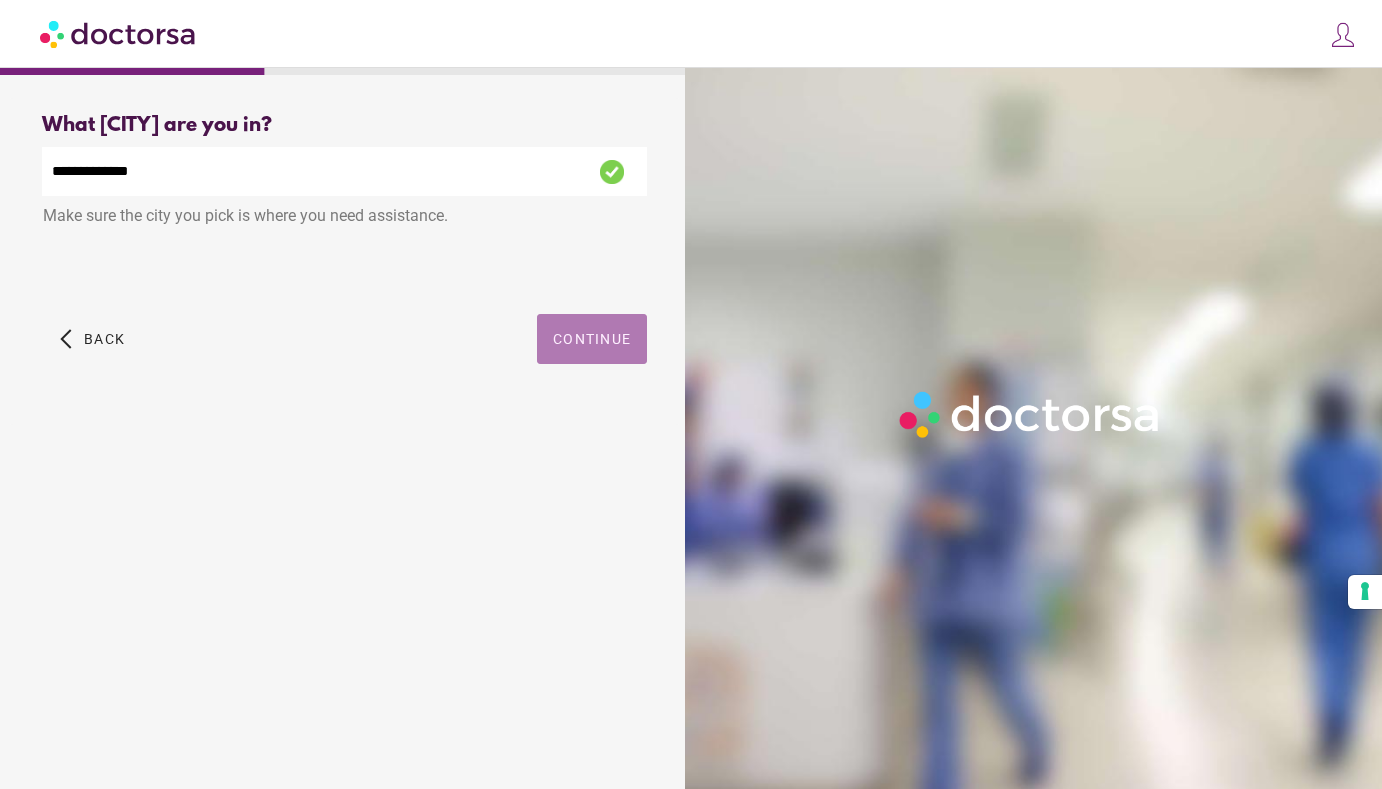 click at bounding box center [592, 339] 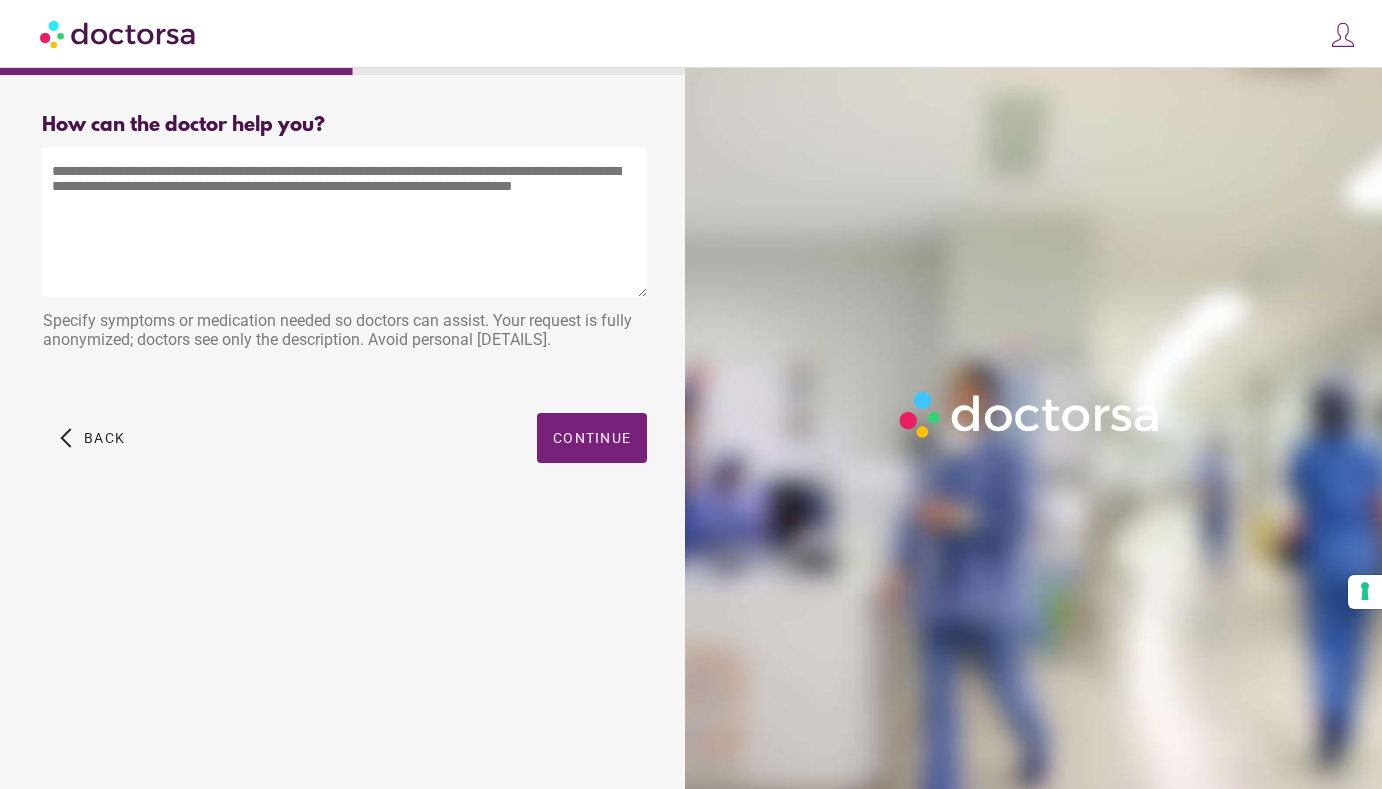 click at bounding box center [344, 222] 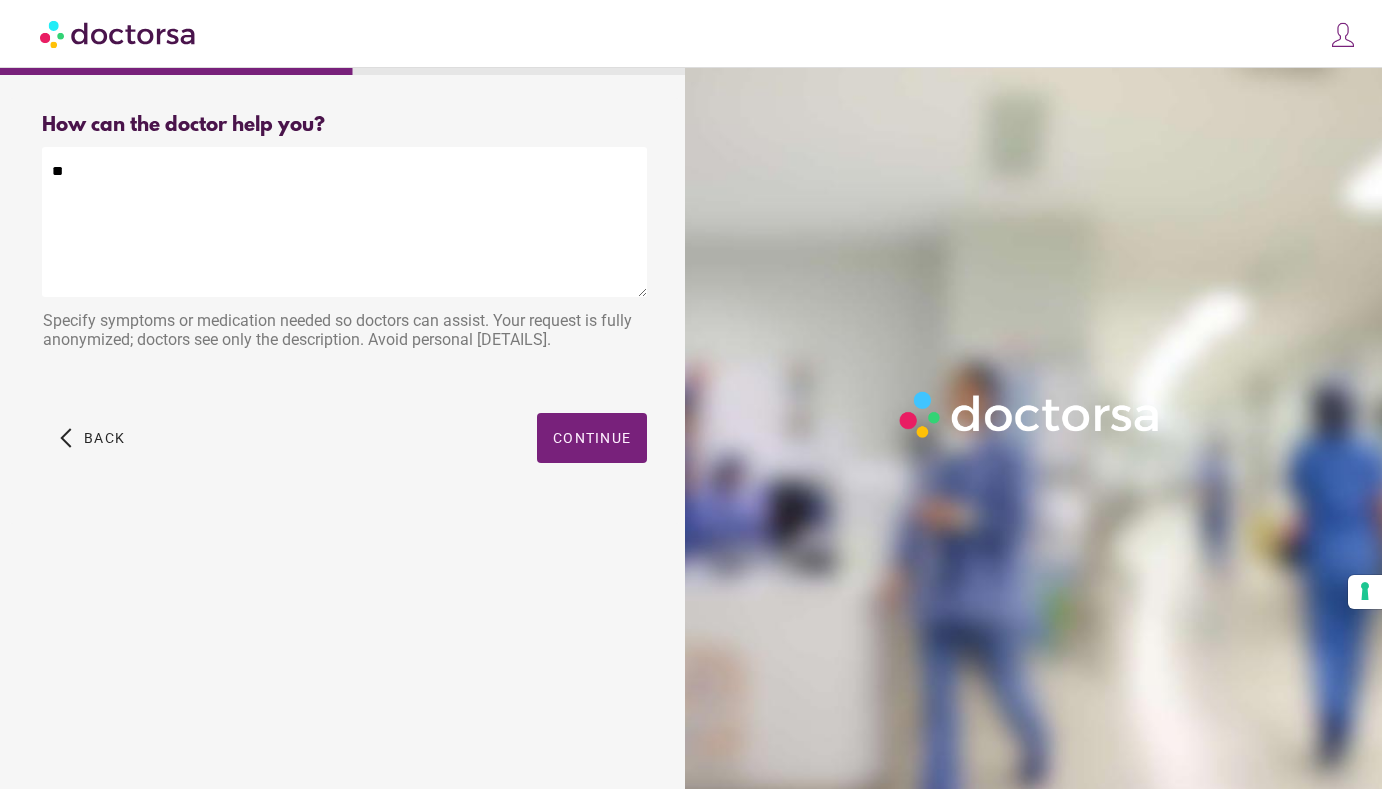 type on "*" 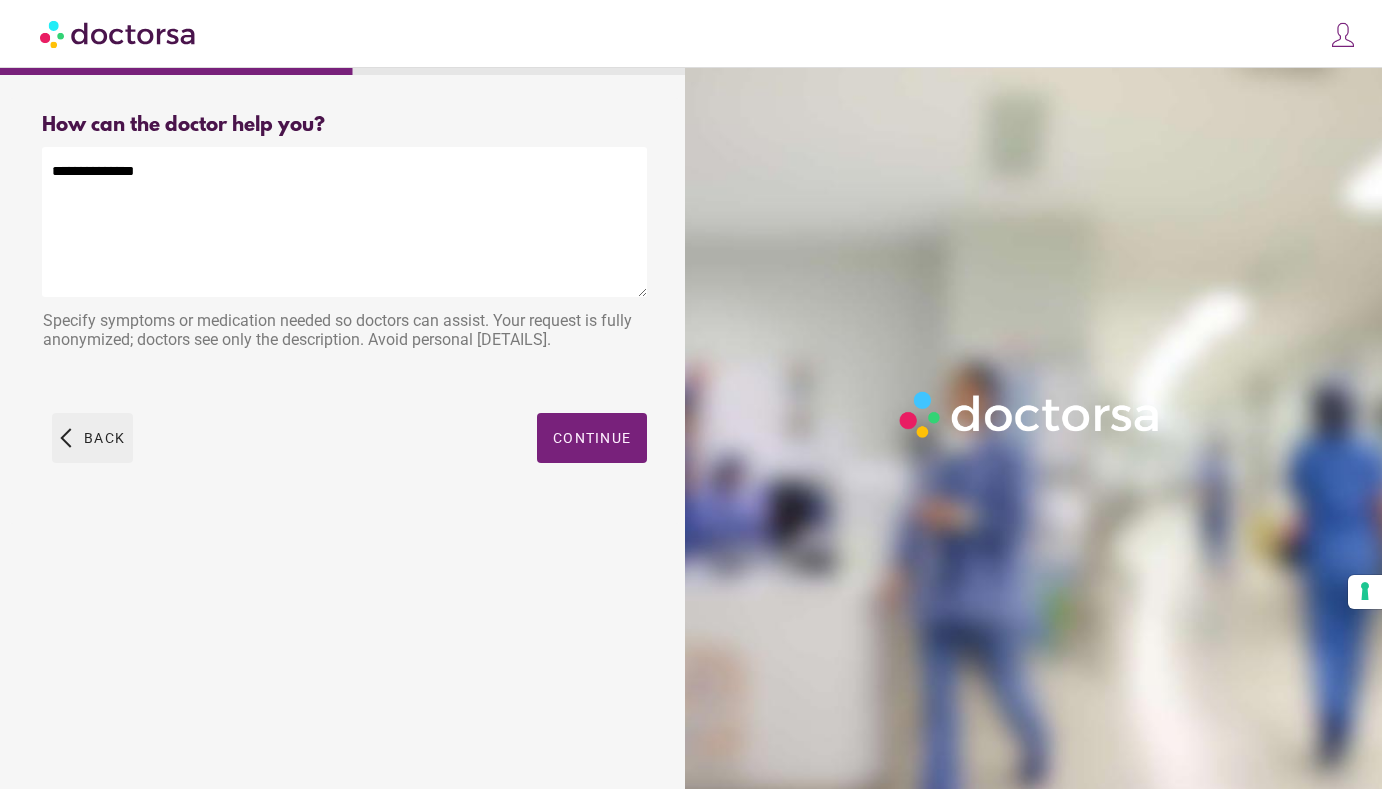 type on "**********" 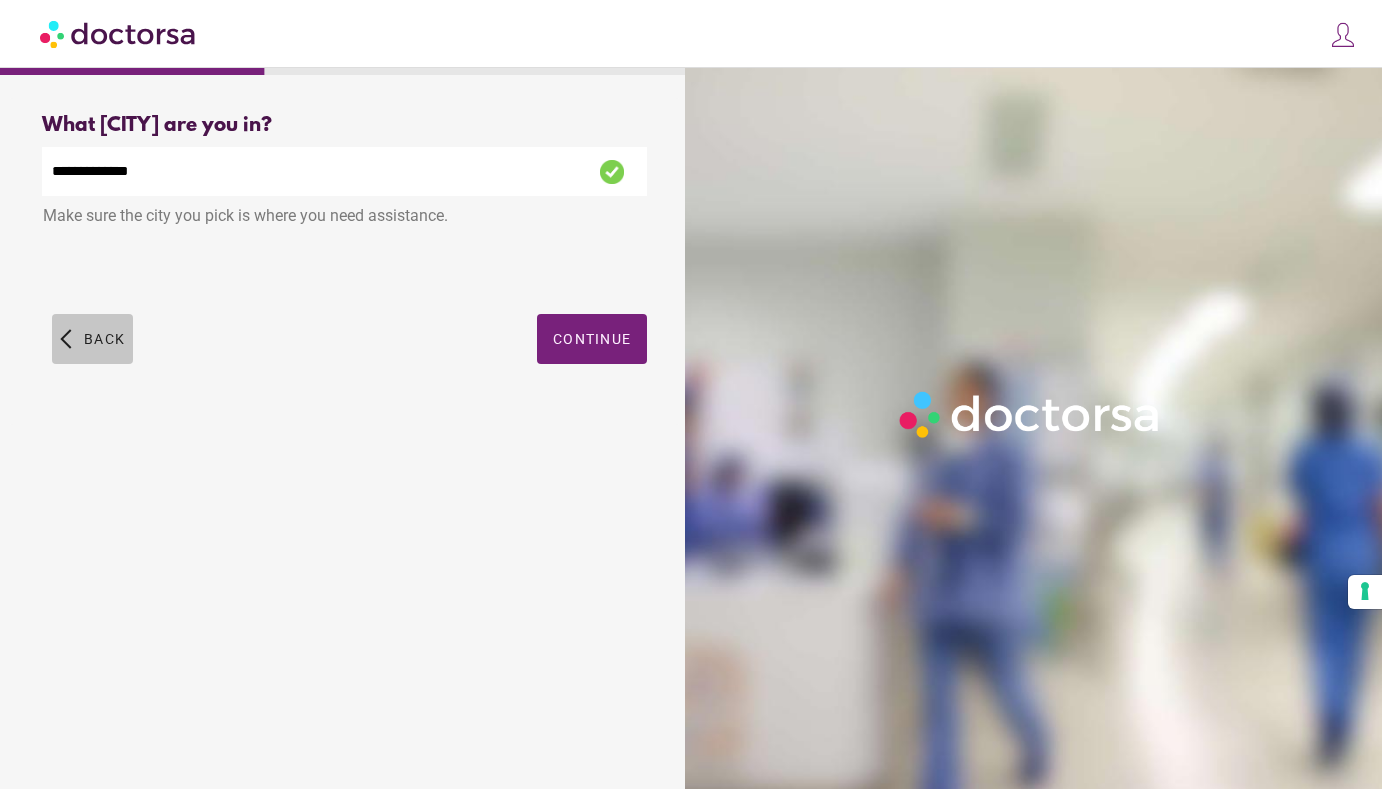 click at bounding box center [92, 339] 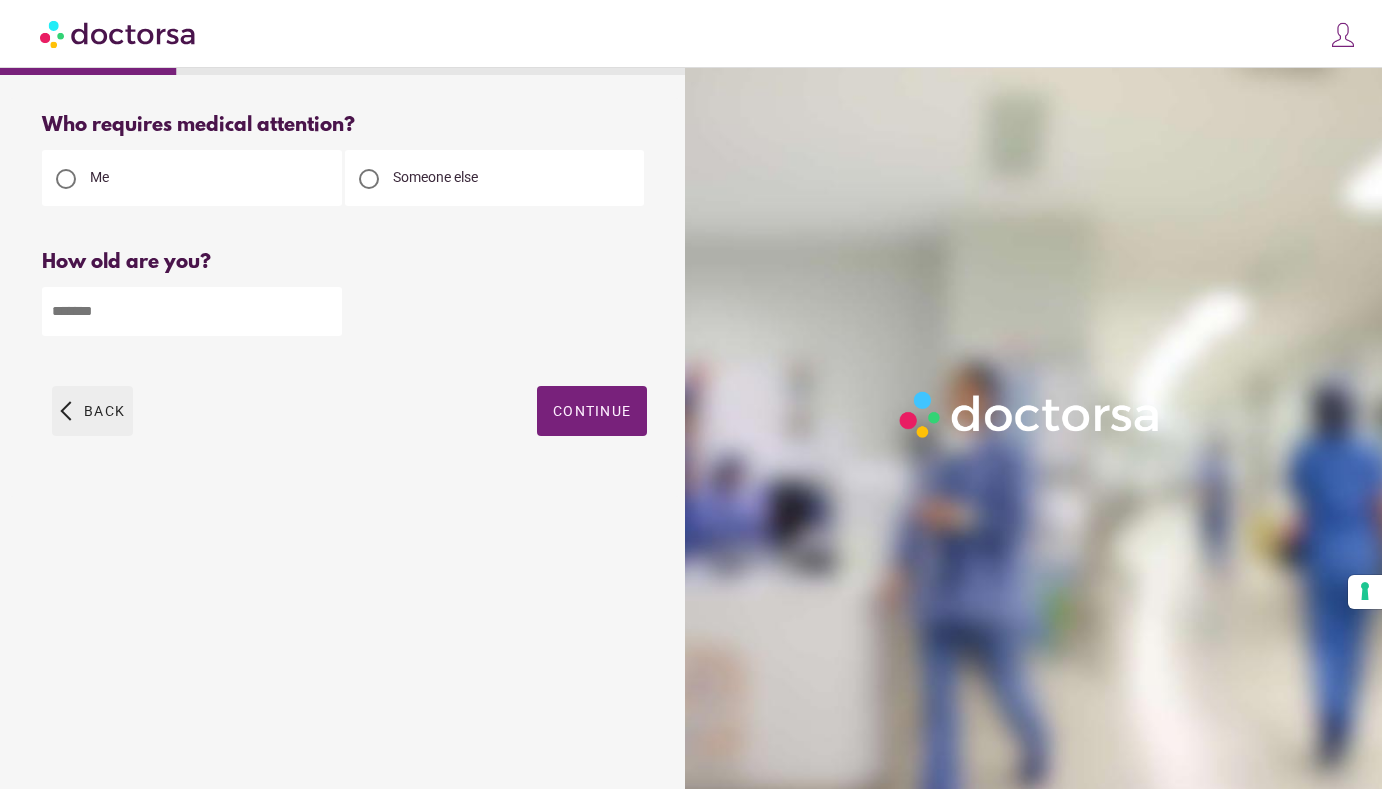 click at bounding box center [92, 411] 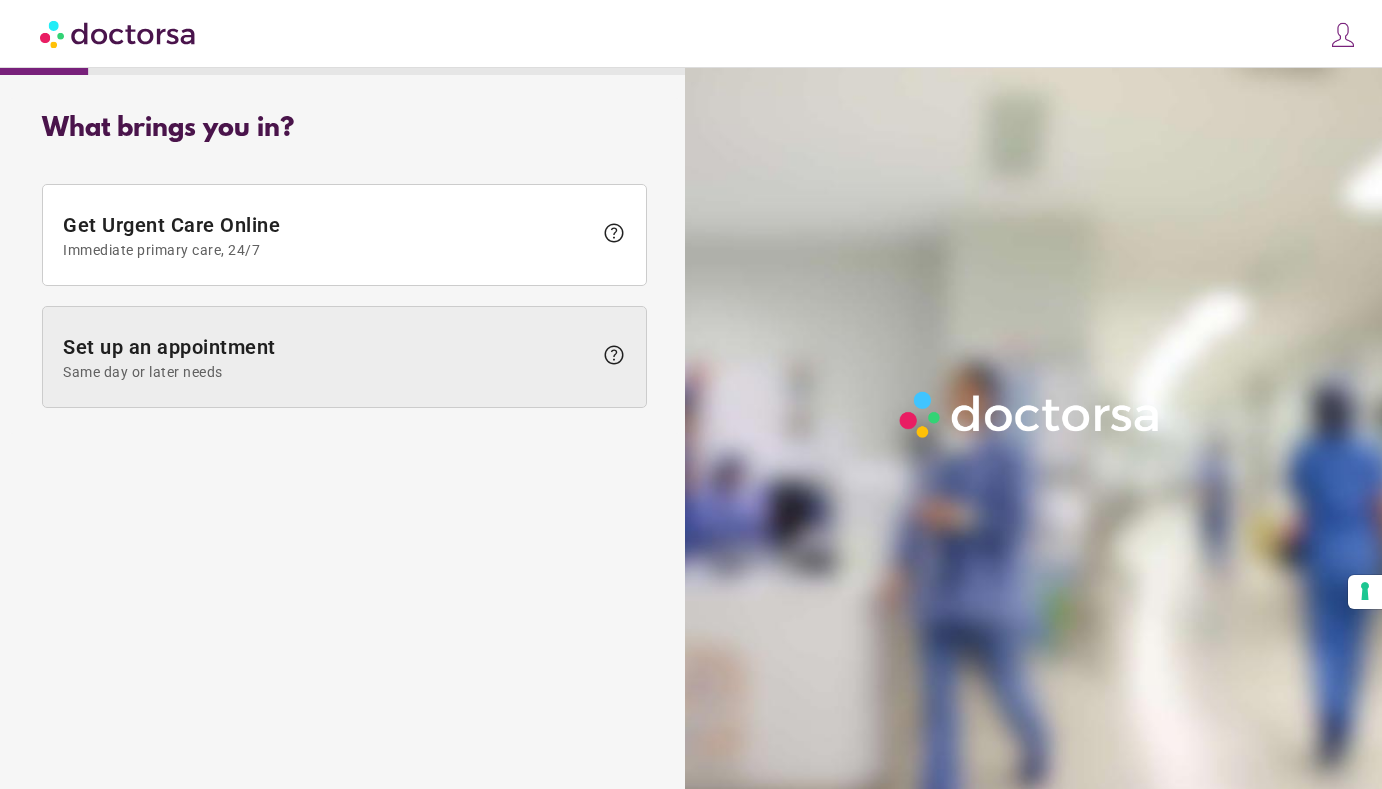 click on "Set up an appointment
Same day or later needs" at bounding box center (327, 357) 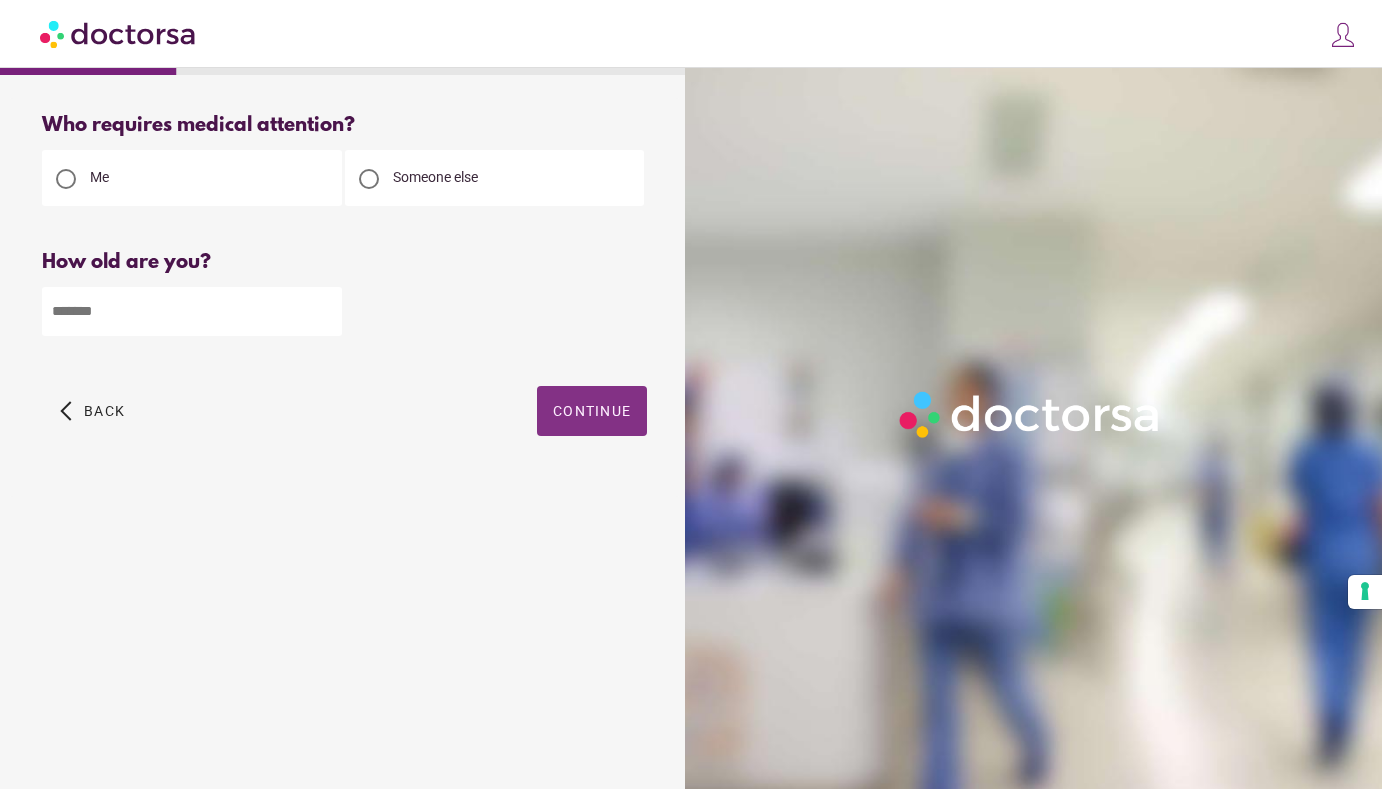 click on "Continue" at bounding box center [592, 411] 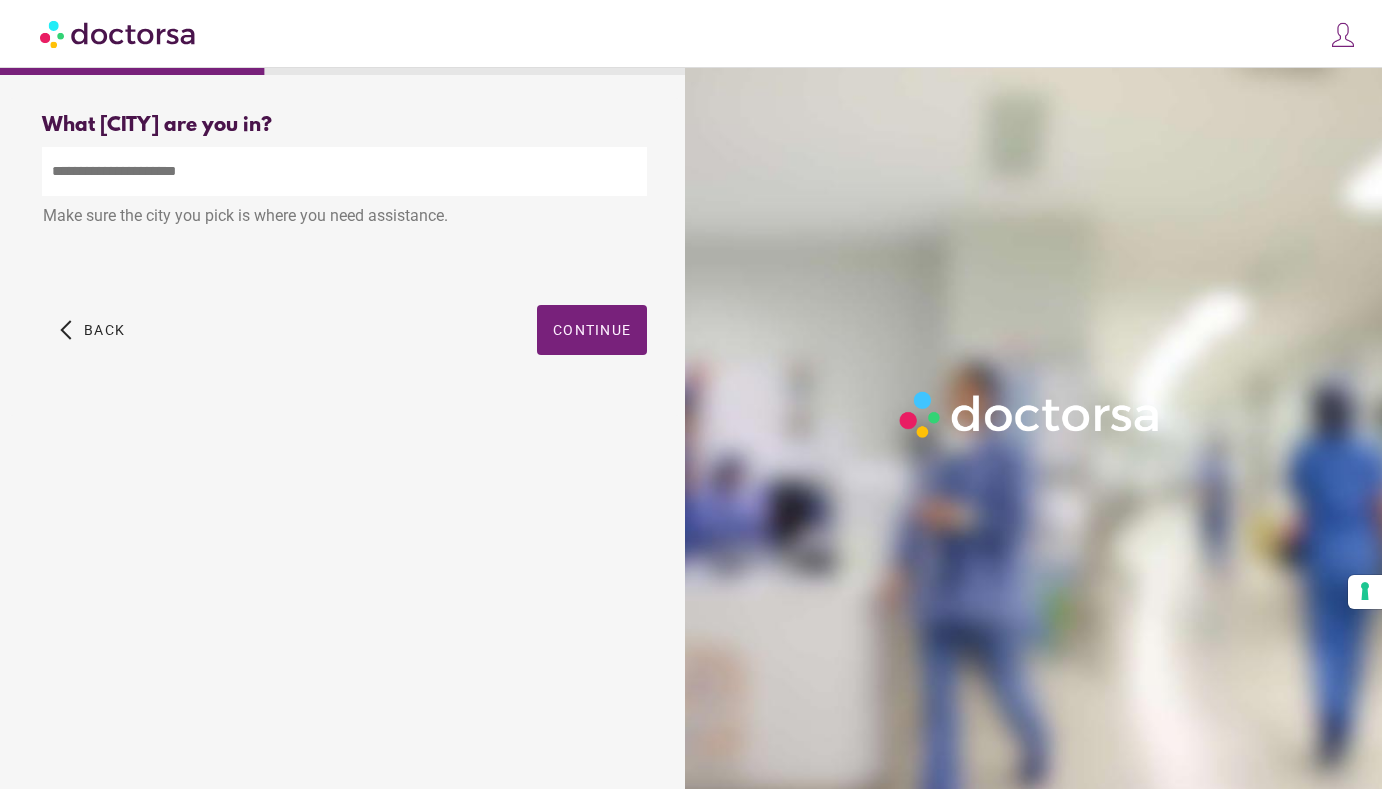 click at bounding box center (1343, 35) 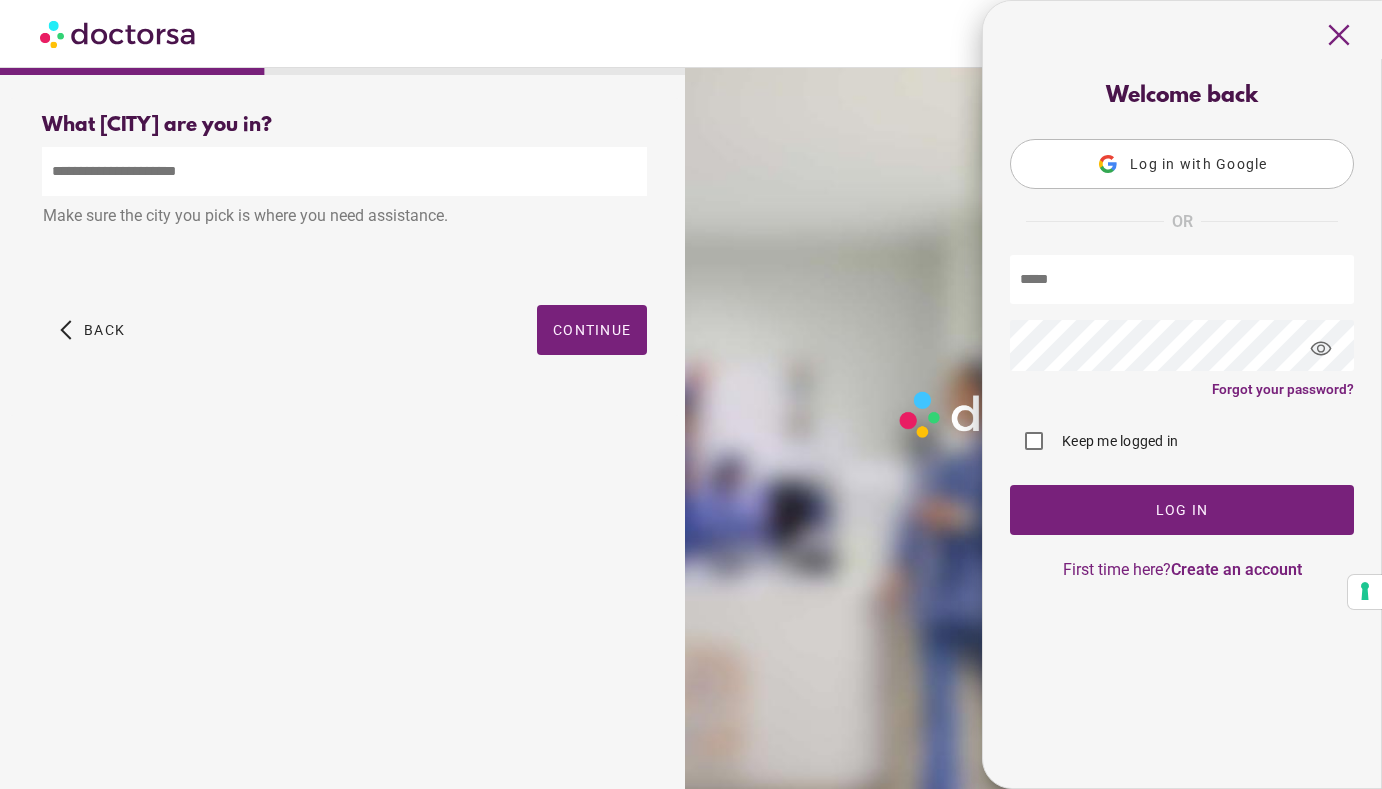 click on "Log in with Google" at bounding box center [1182, 164] 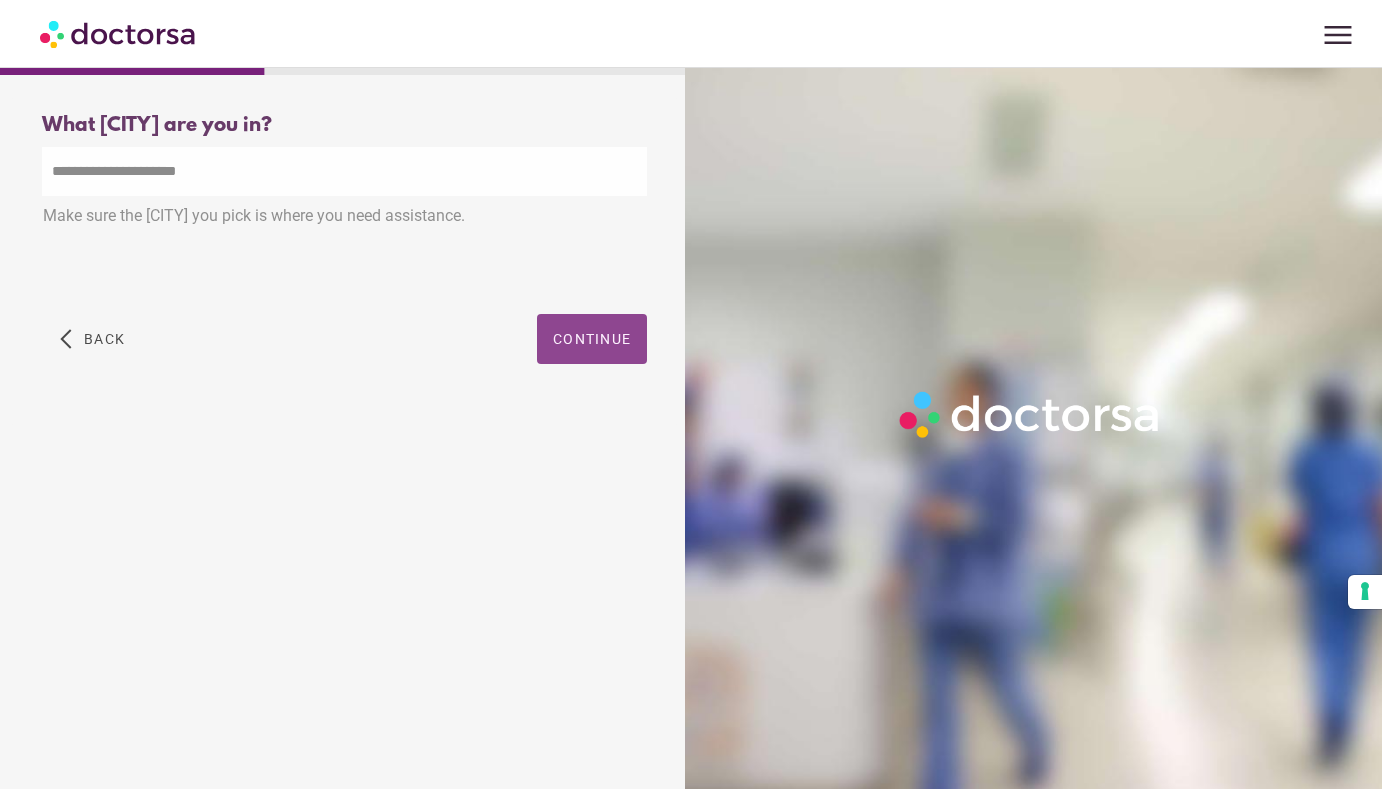 scroll, scrollTop: 0, scrollLeft: 0, axis: both 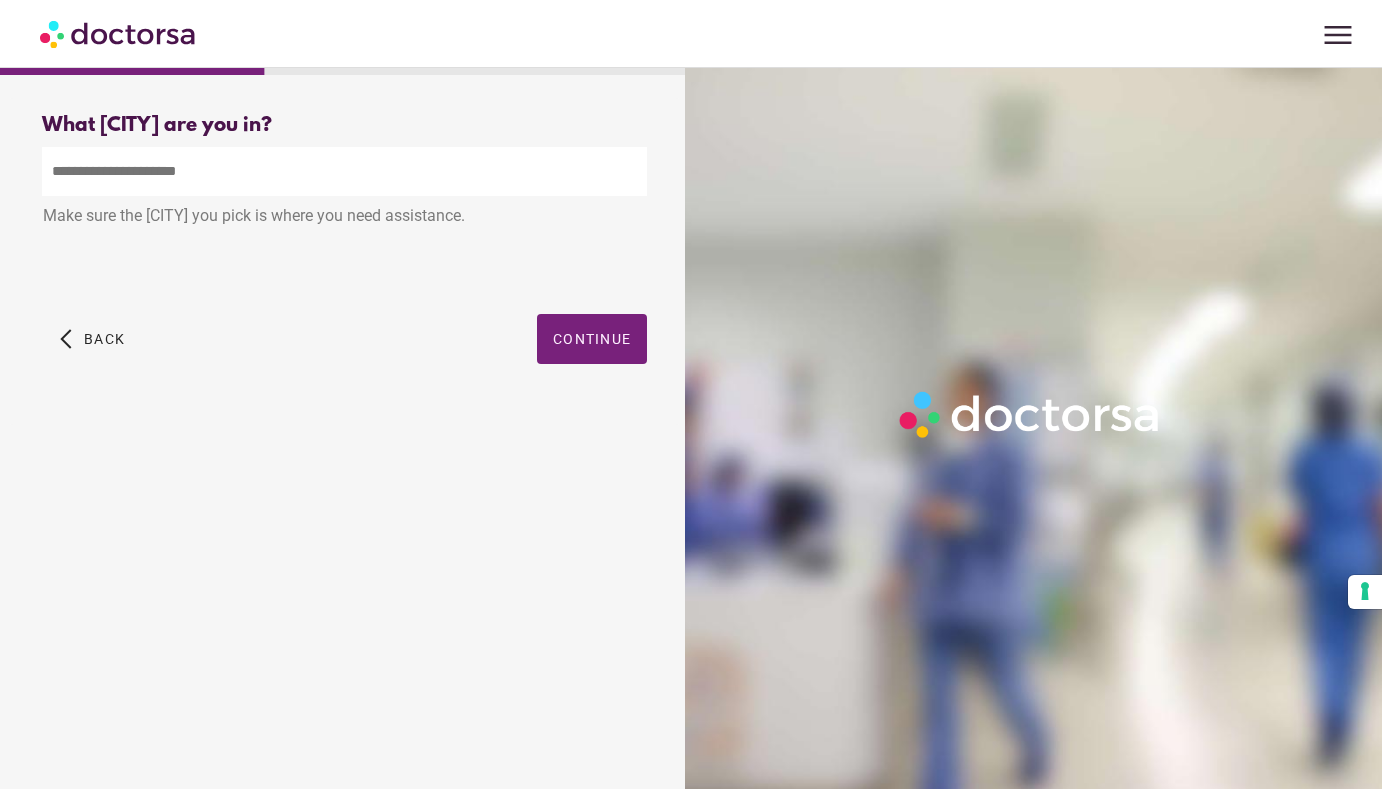 click on "menu
Ryan Thomas Correia Ortega
close
Make a request
Dr. K. Sanchez
To all doctors
Your appointments
Your profile
Sign out
Welcome back
OR" at bounding box center (691, 34) 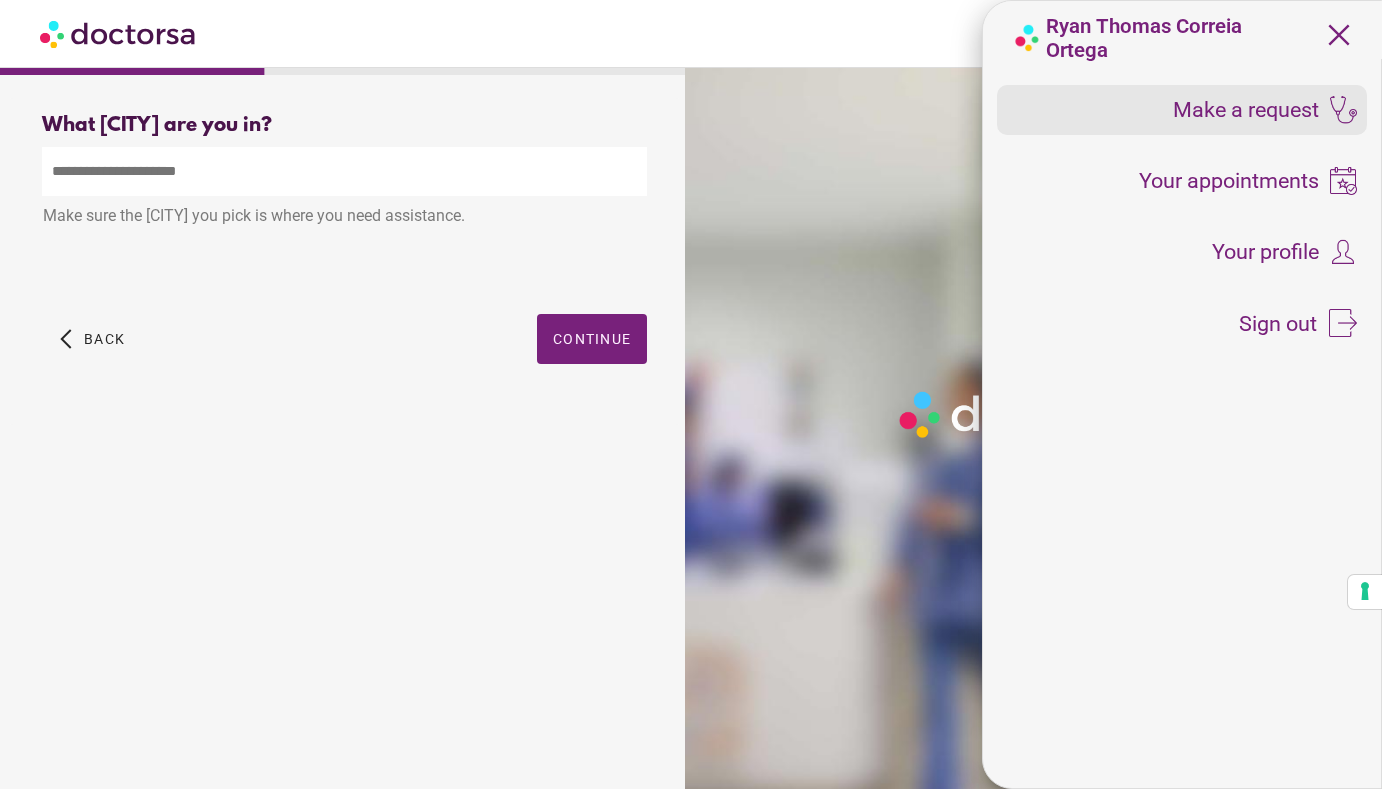 click on "Make a request" at bounding box center (1246, 110) 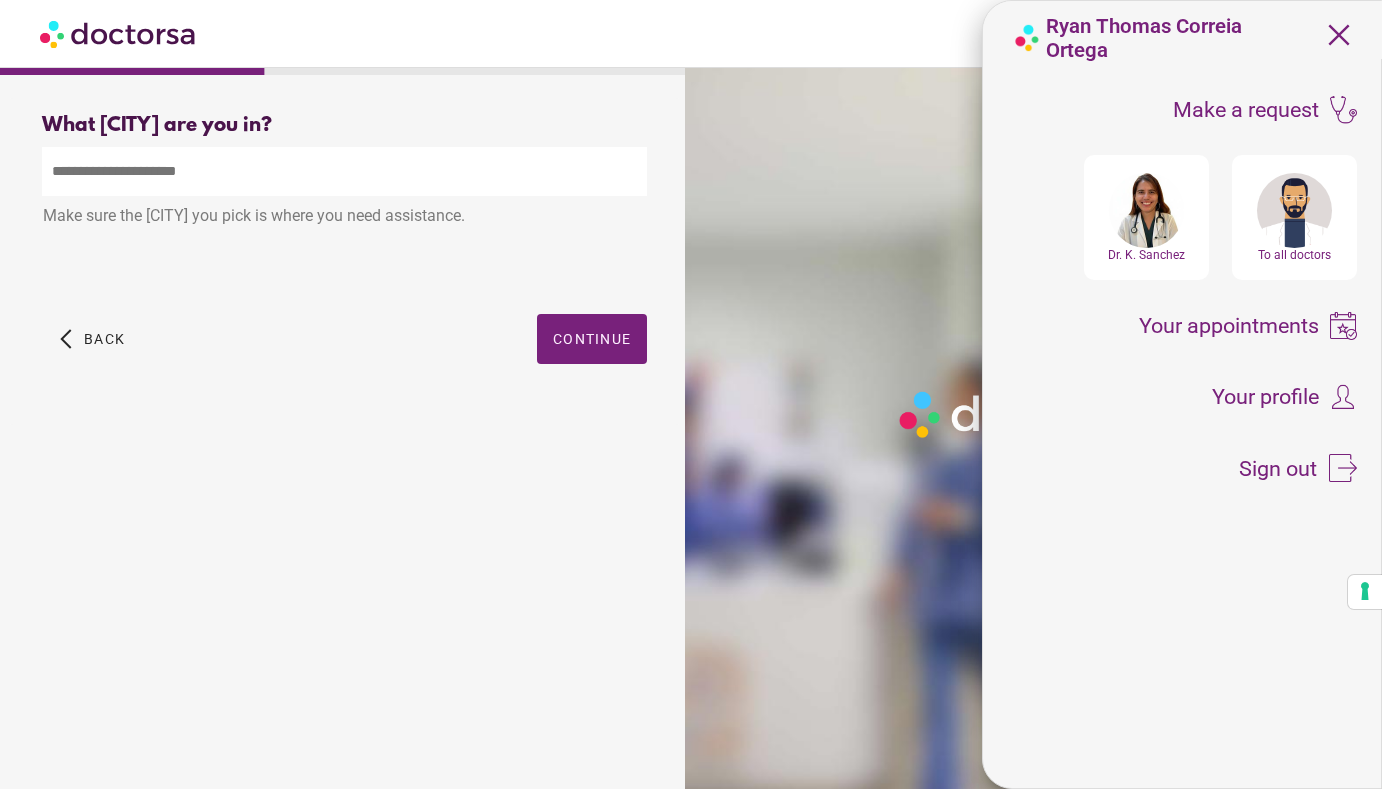 click at bounding box center [1294, 210] 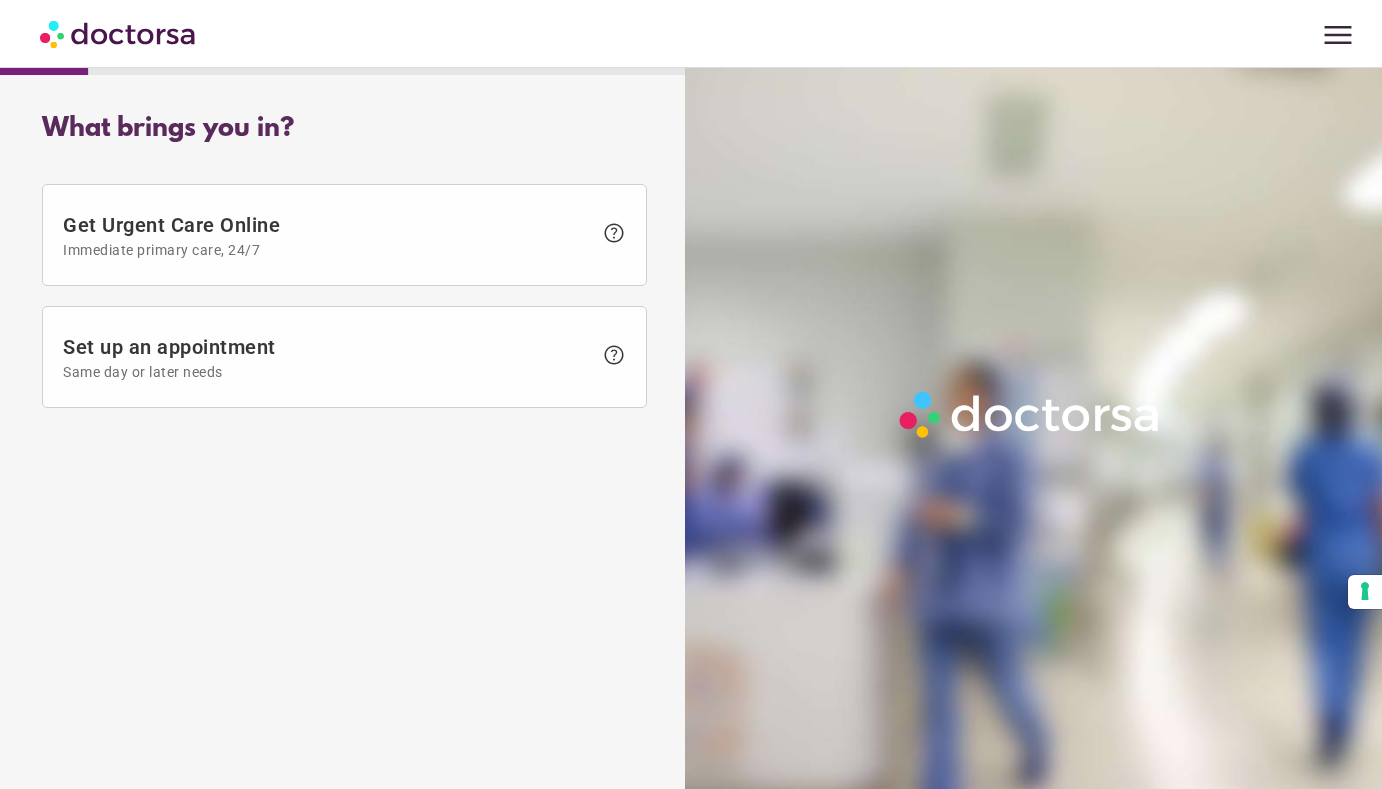 scroll, scrollTop: 0, scrollLeft: 0, axis: both 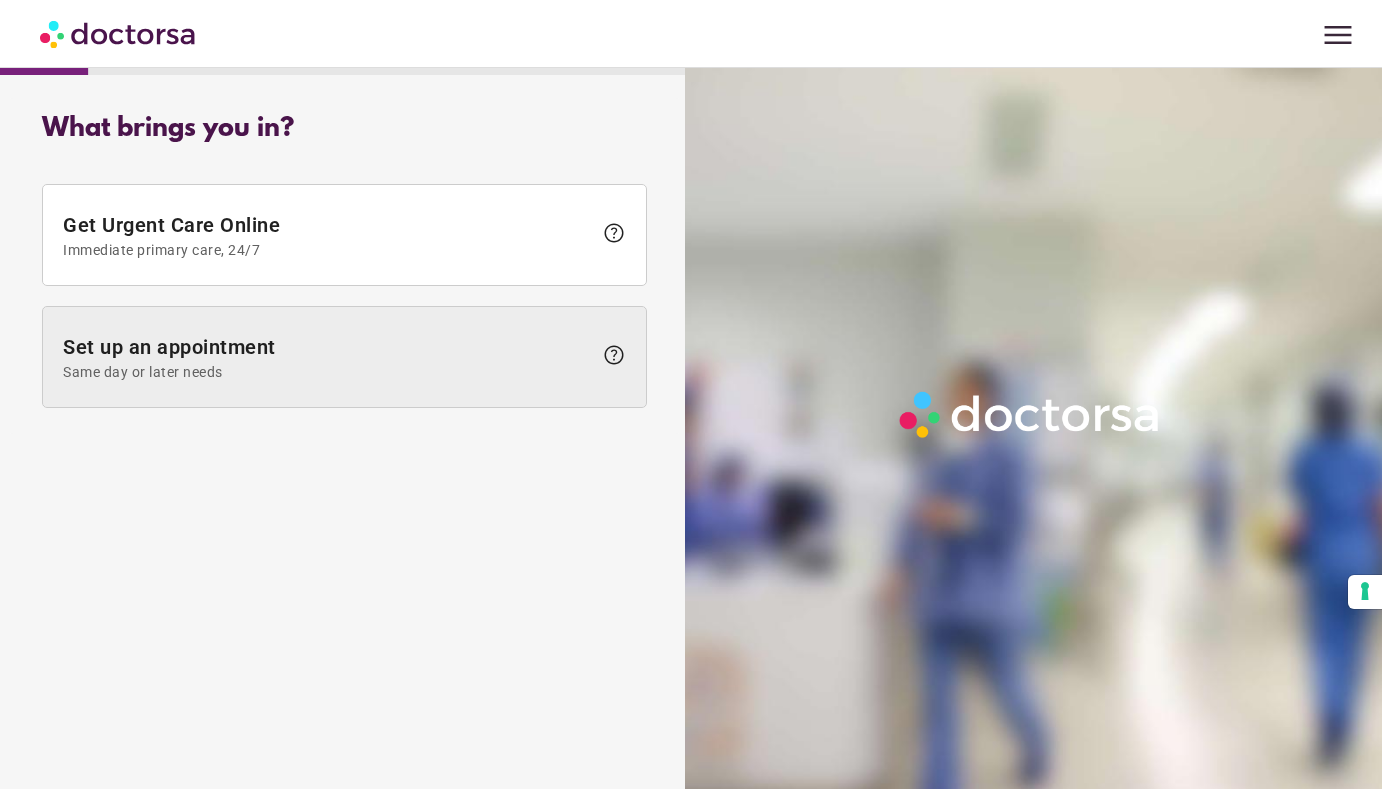 click on "Set up an appointment
Same day or later needs" at bounding box center (327, 357) 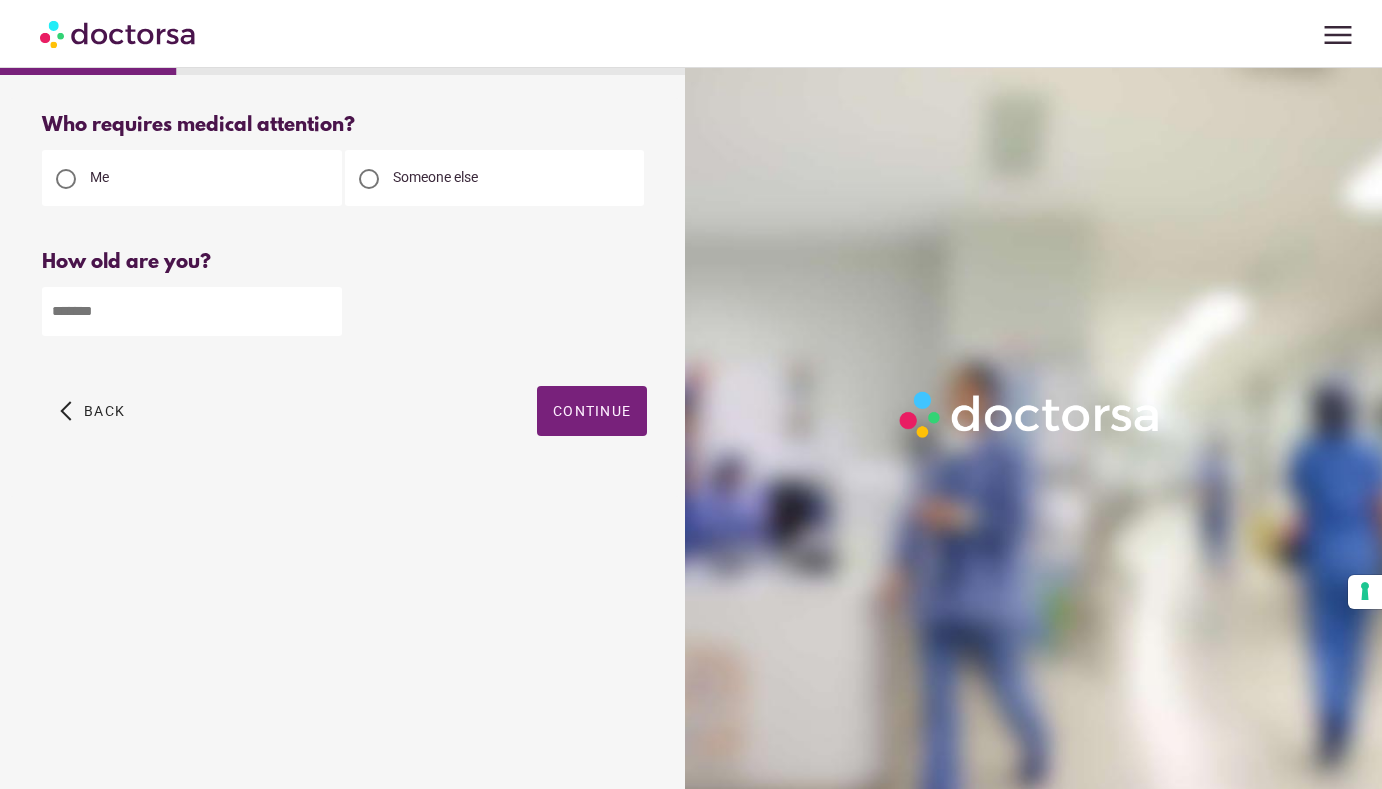 click at bounding box center (192, 311) 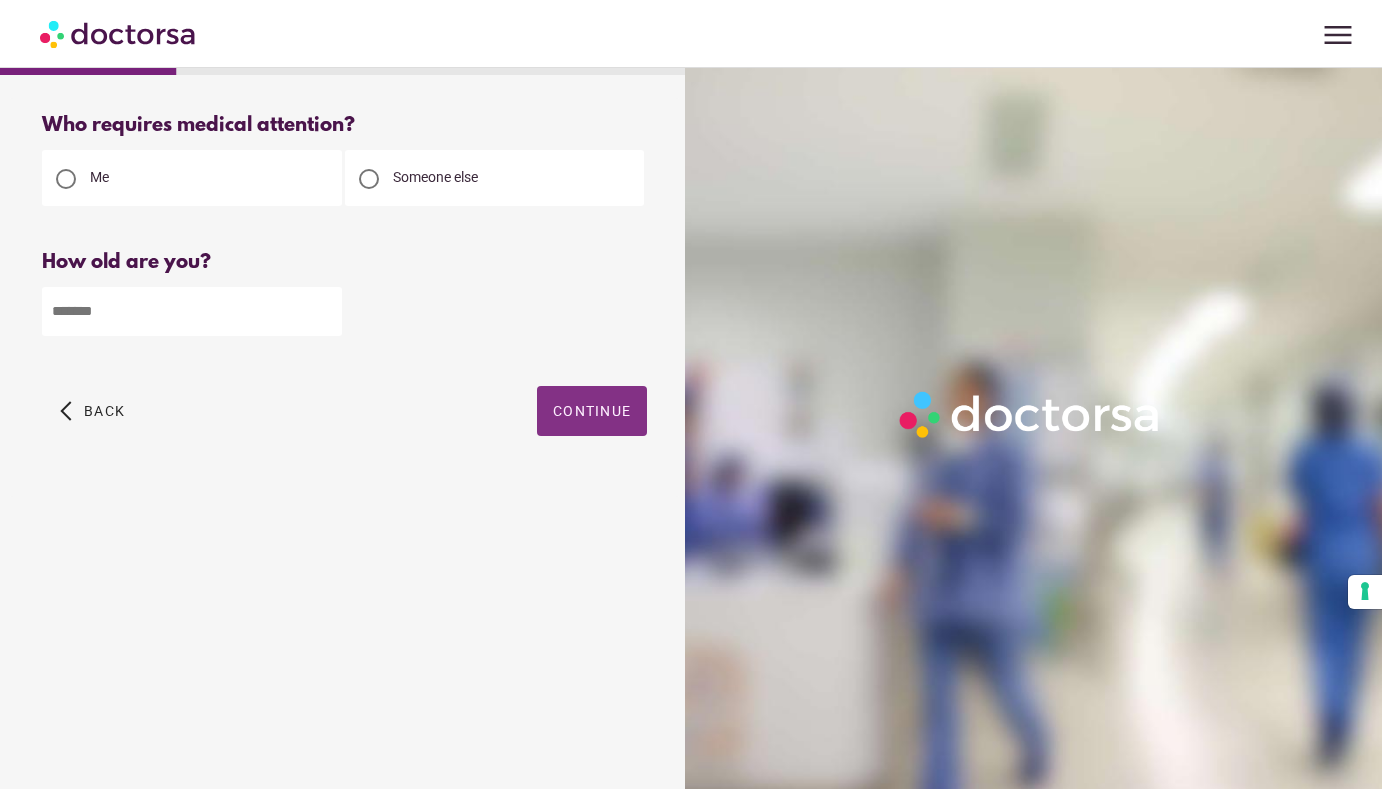 type on "**" 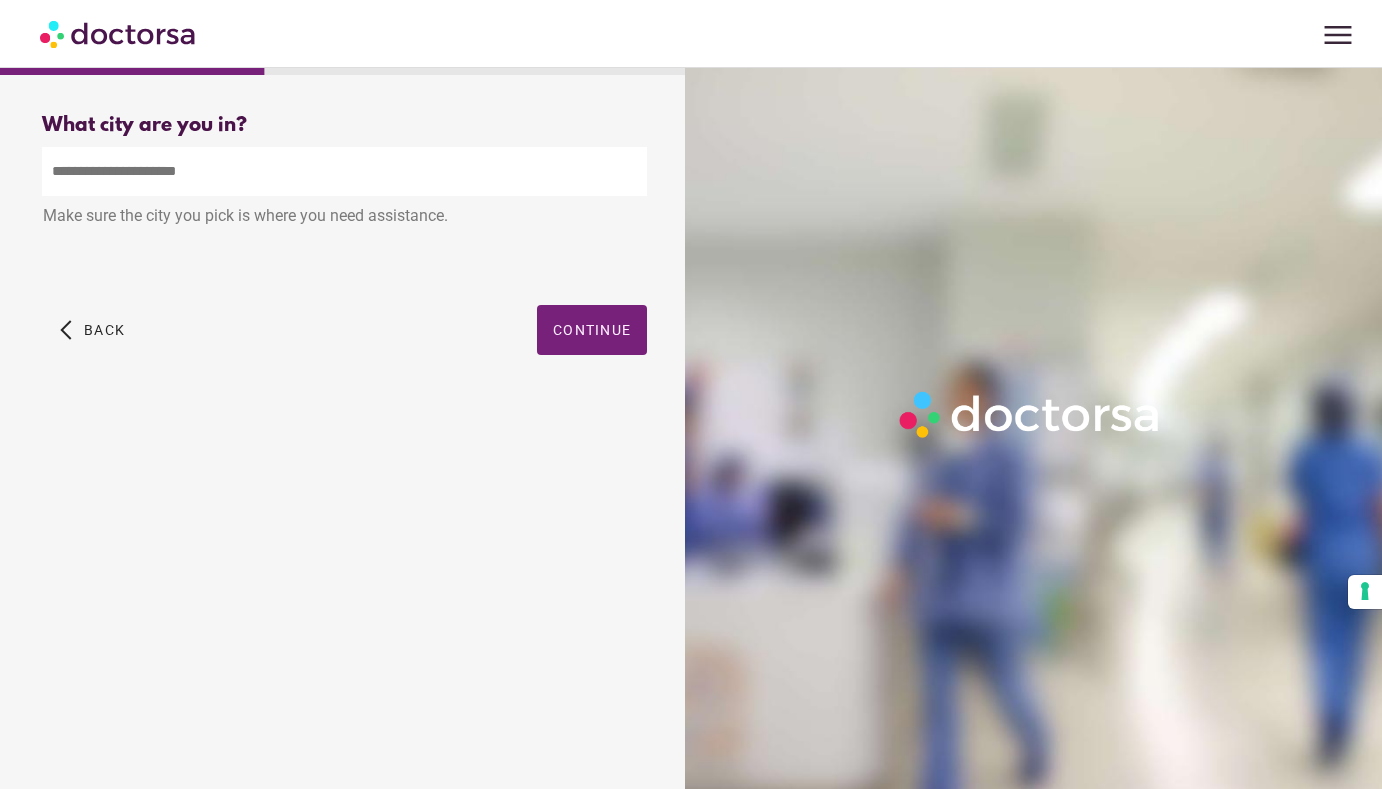 click at bounding box center (344, 171) 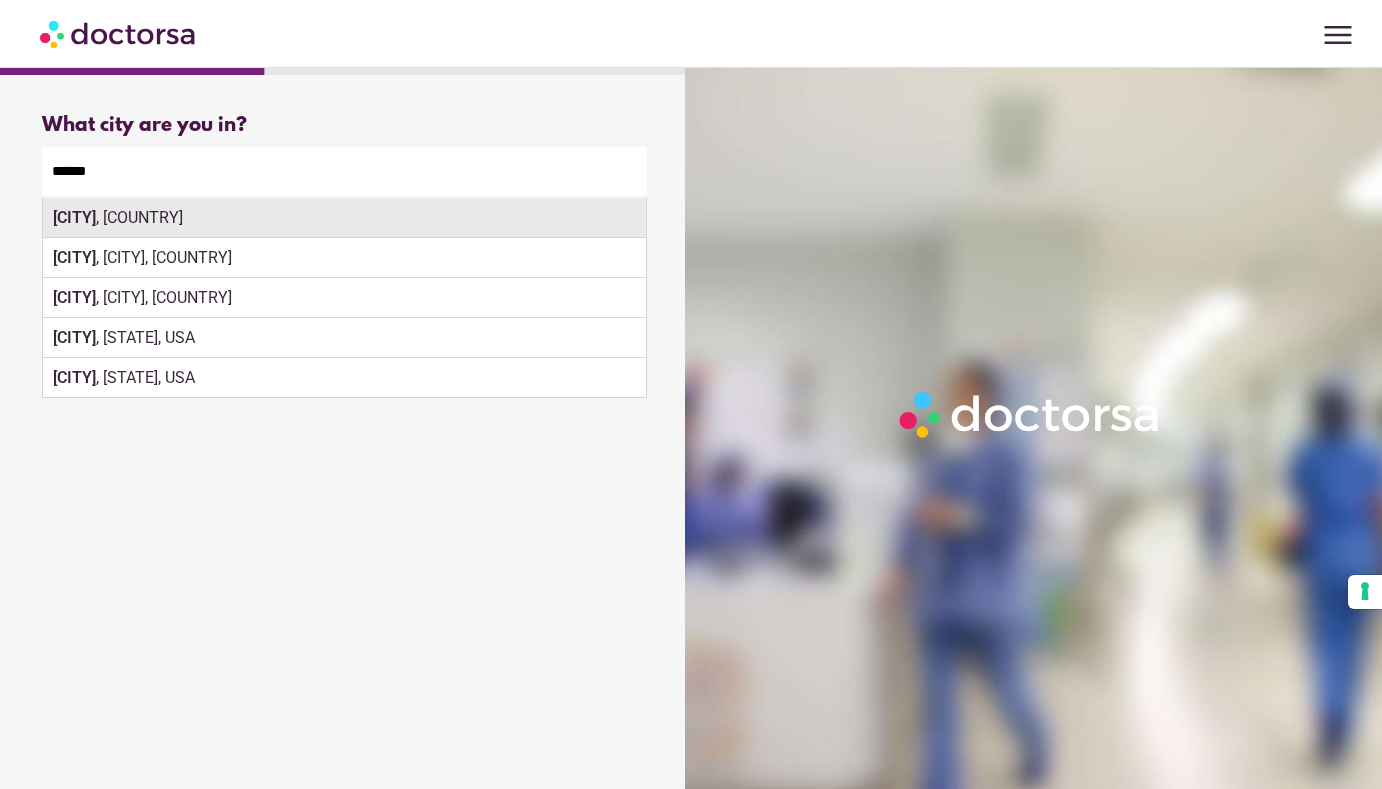 click on "[CITY], [COUNTRY]" at bounding box center (344, 218) 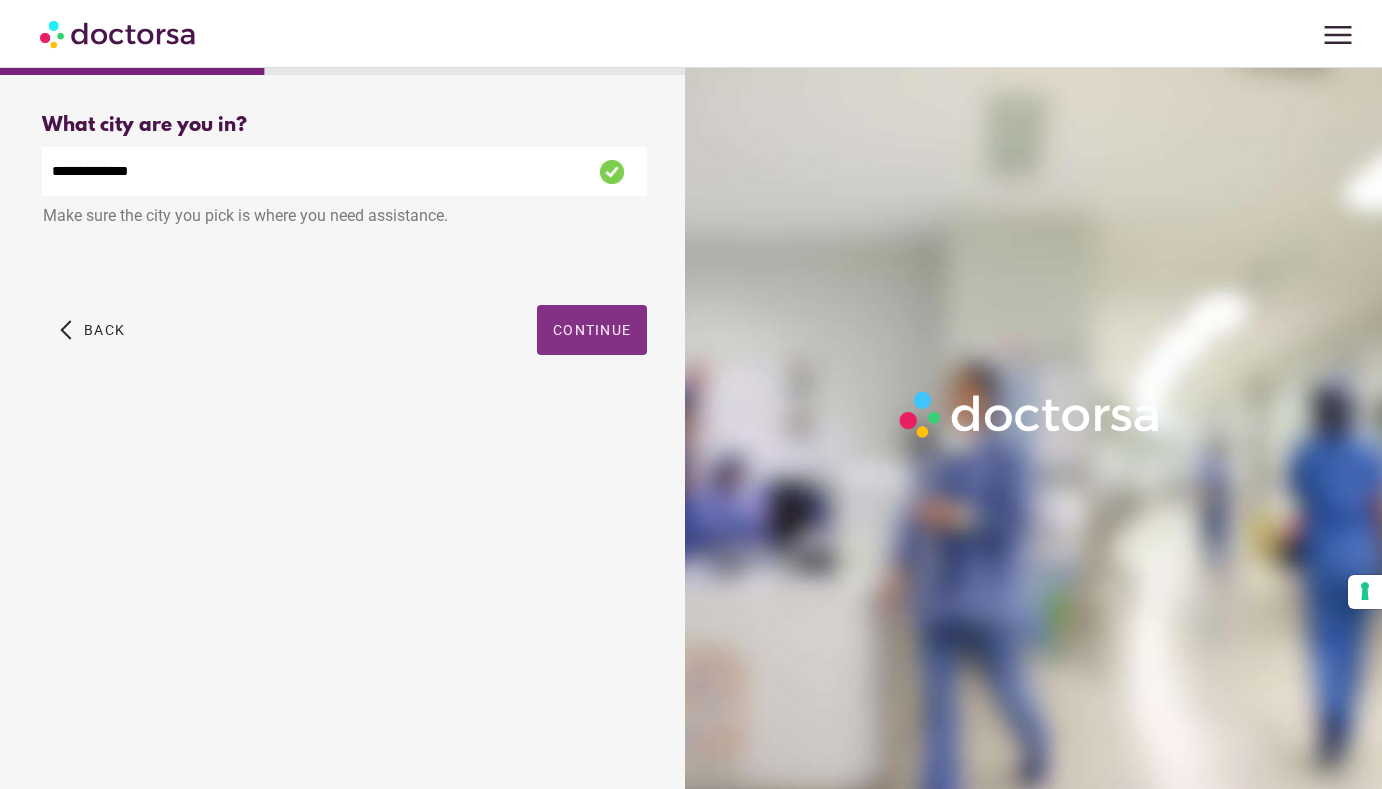 click on "**********" at bounding box center (344, 257) 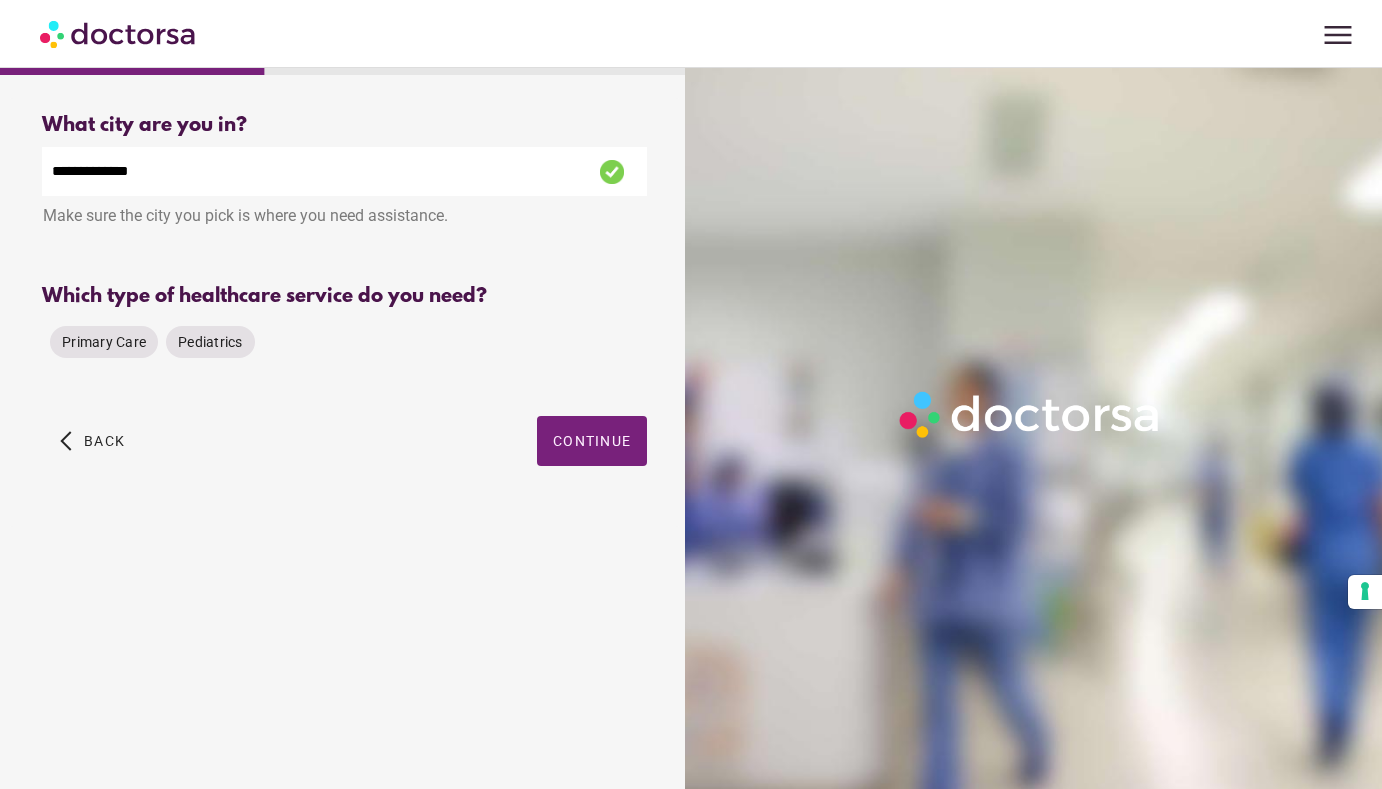 click on "Primary Care
Pediatrics" at bounding box center (152, 342) 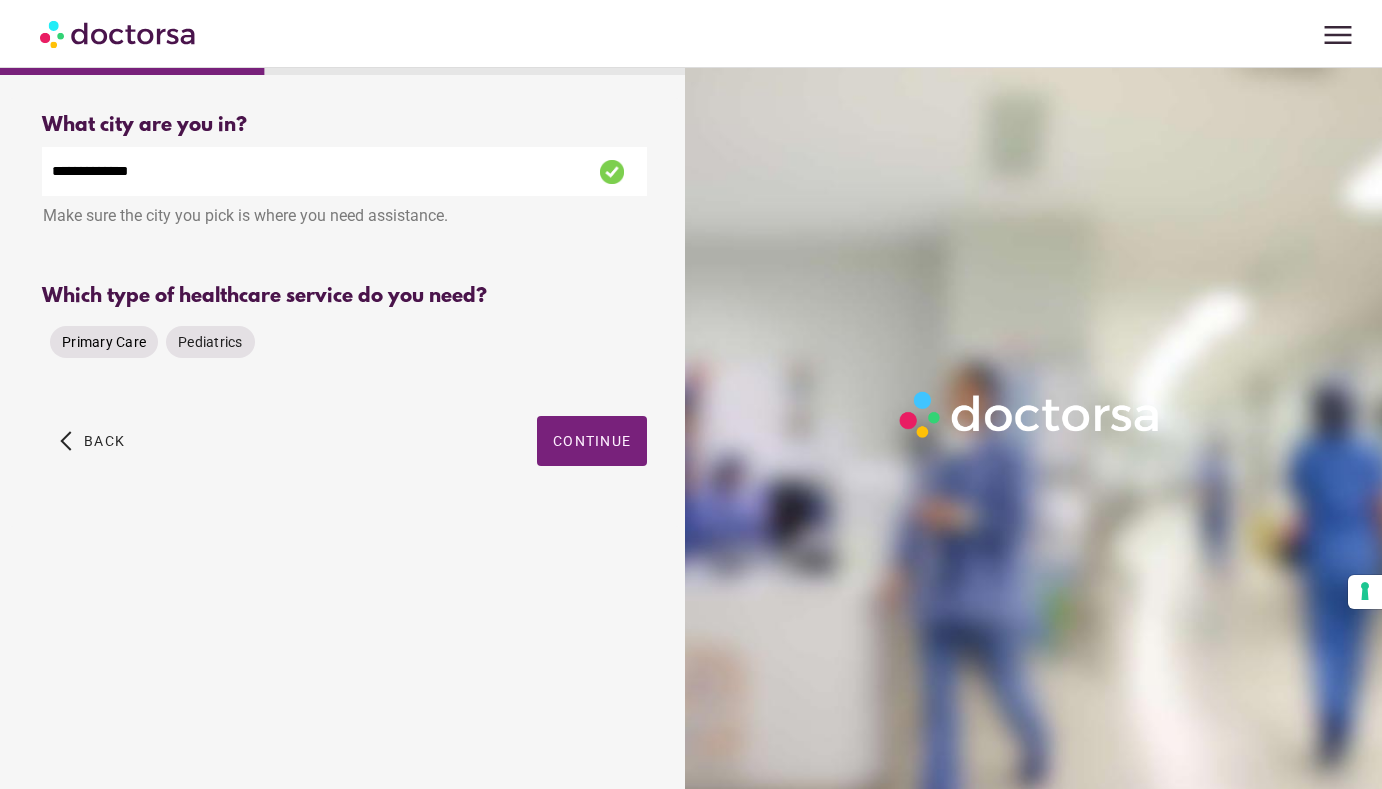 click on "Primary Care" at bounding box center [104, 342] 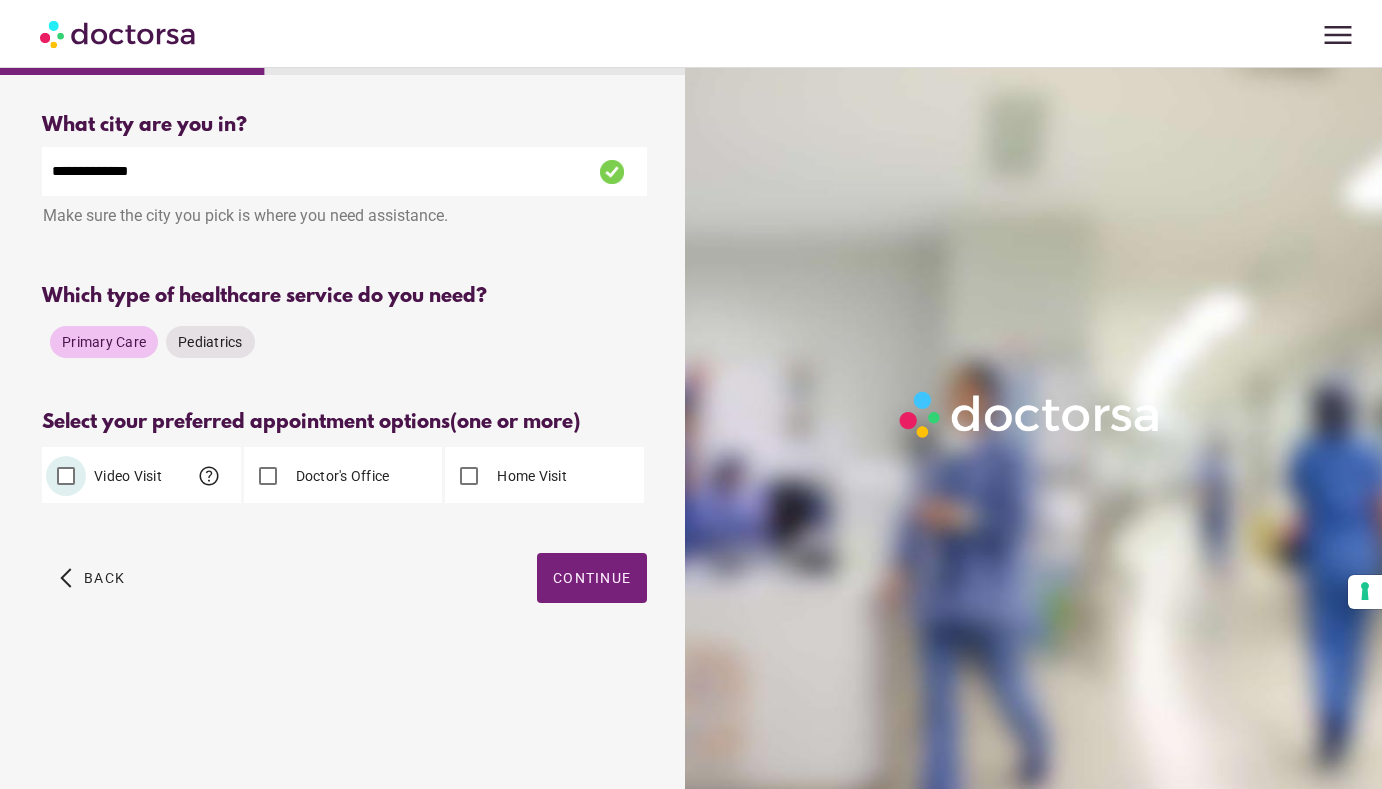 click on "**********" at bounding box center [344, 381] 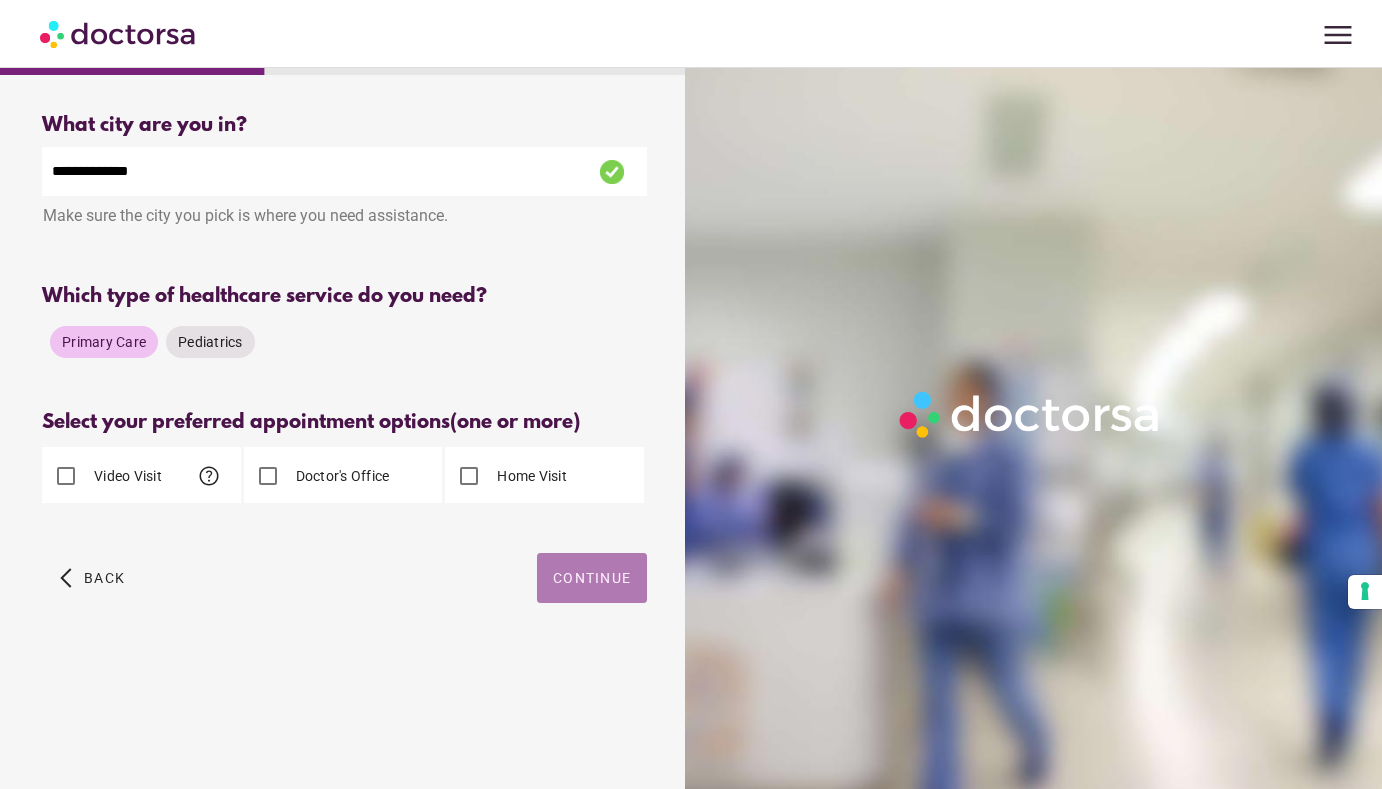 click at bounding box center [592, 578] 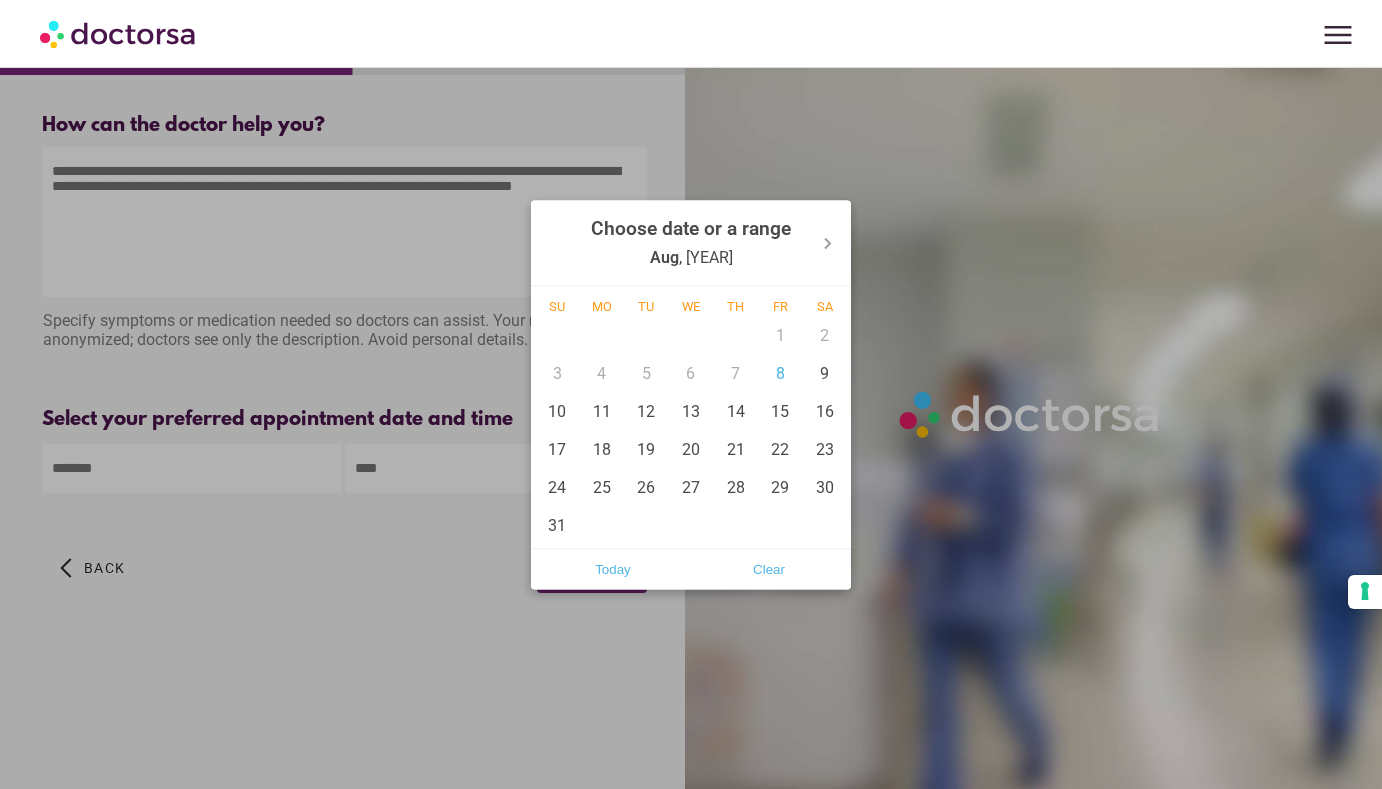 click on "**********" at bounding box center (691, 394) 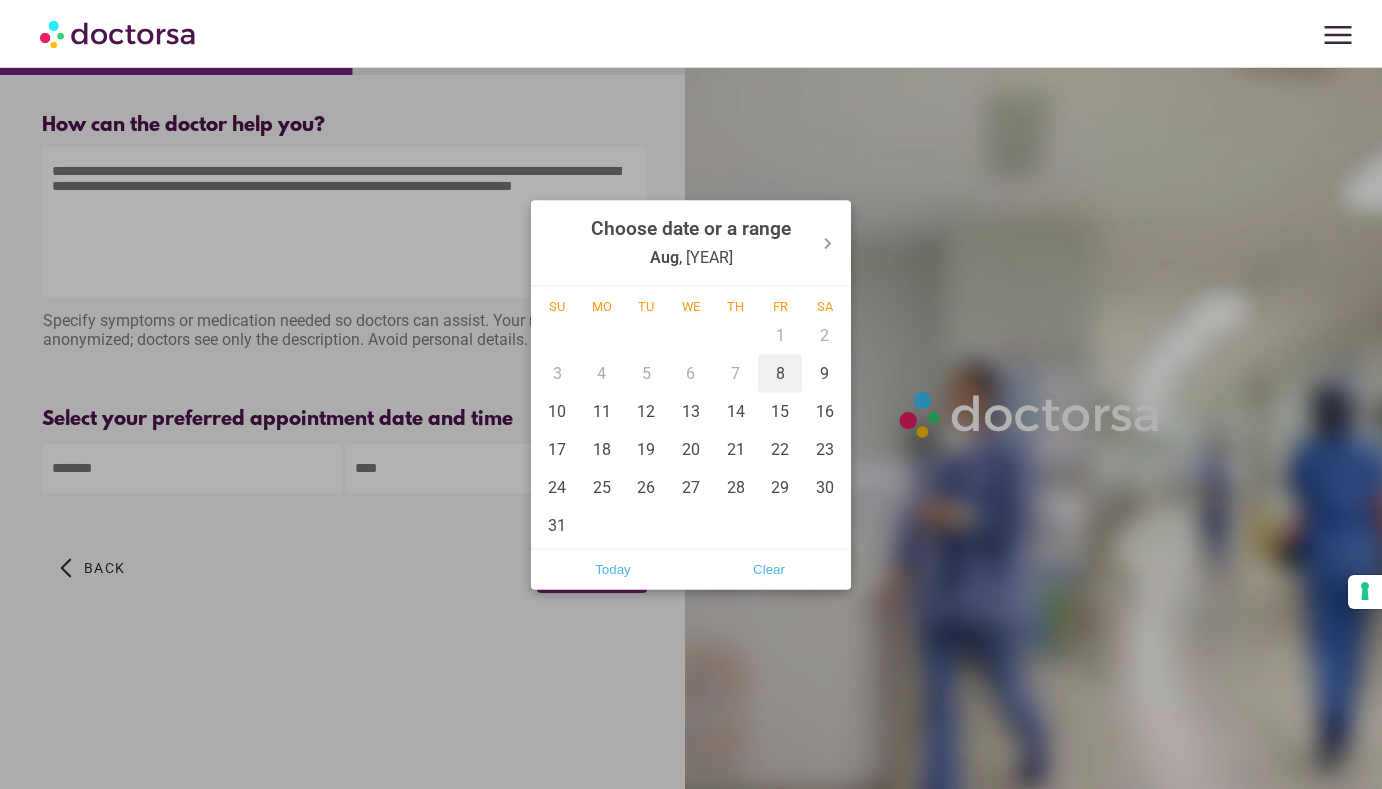 click on "8" at bounding box center [780, 373] 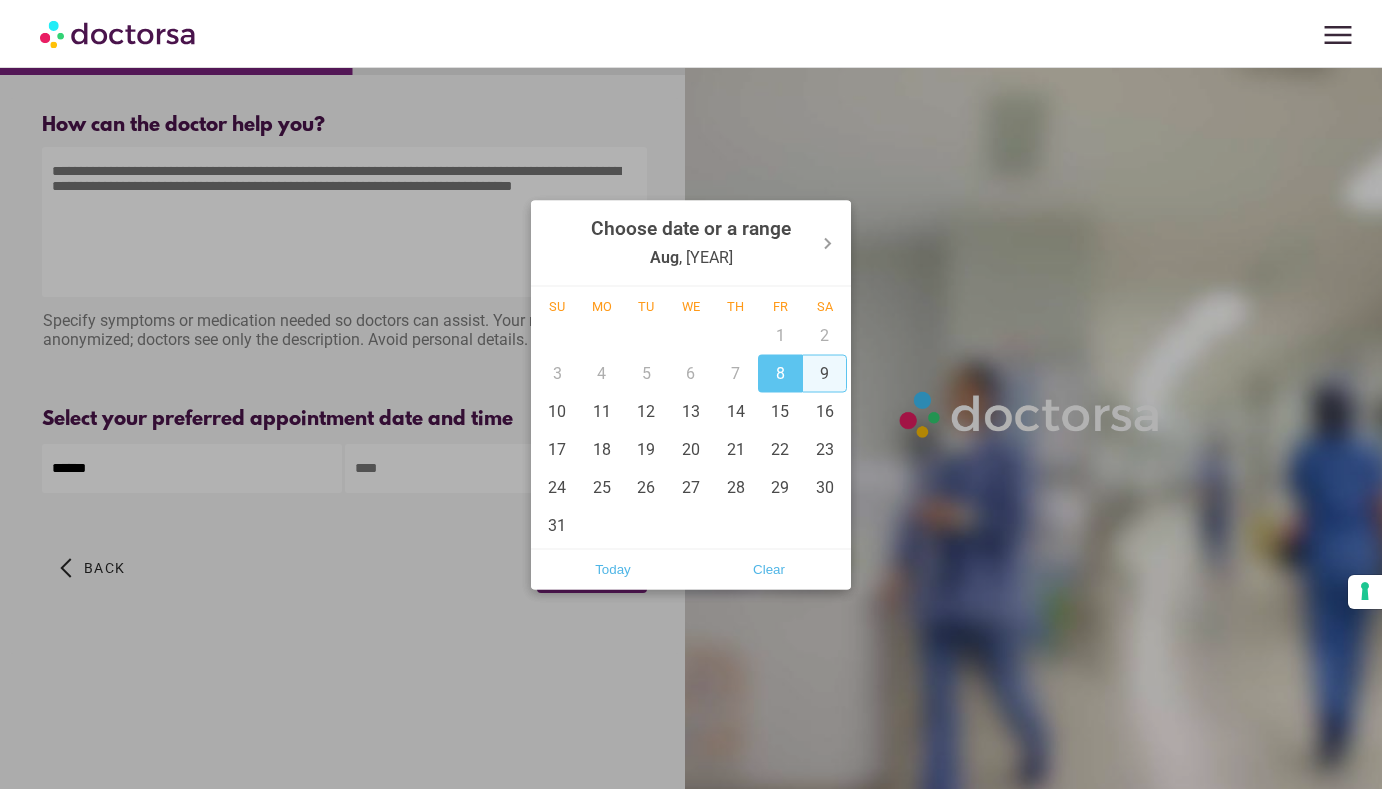 click on "9" at bounding box center (824, 373) 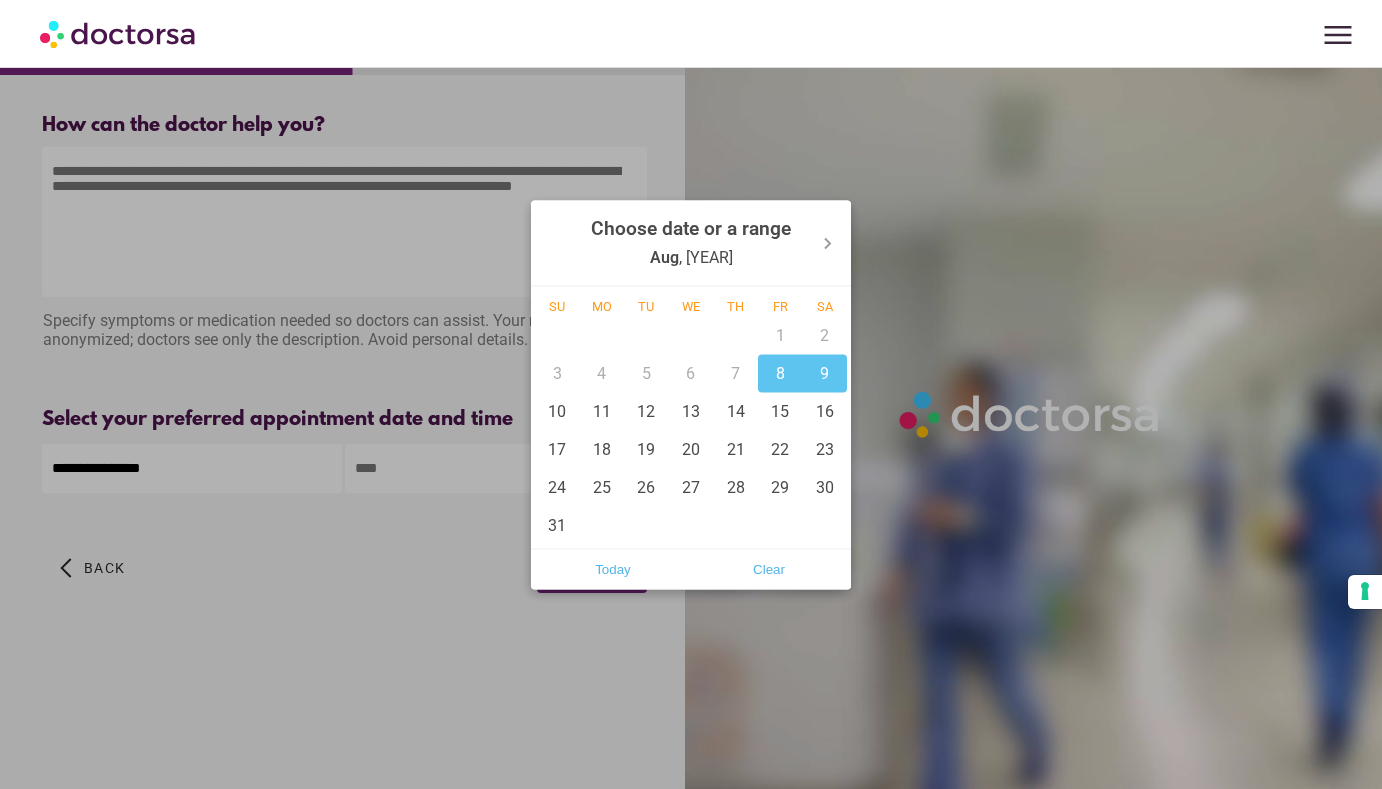 click at bounding box center (691, 394) 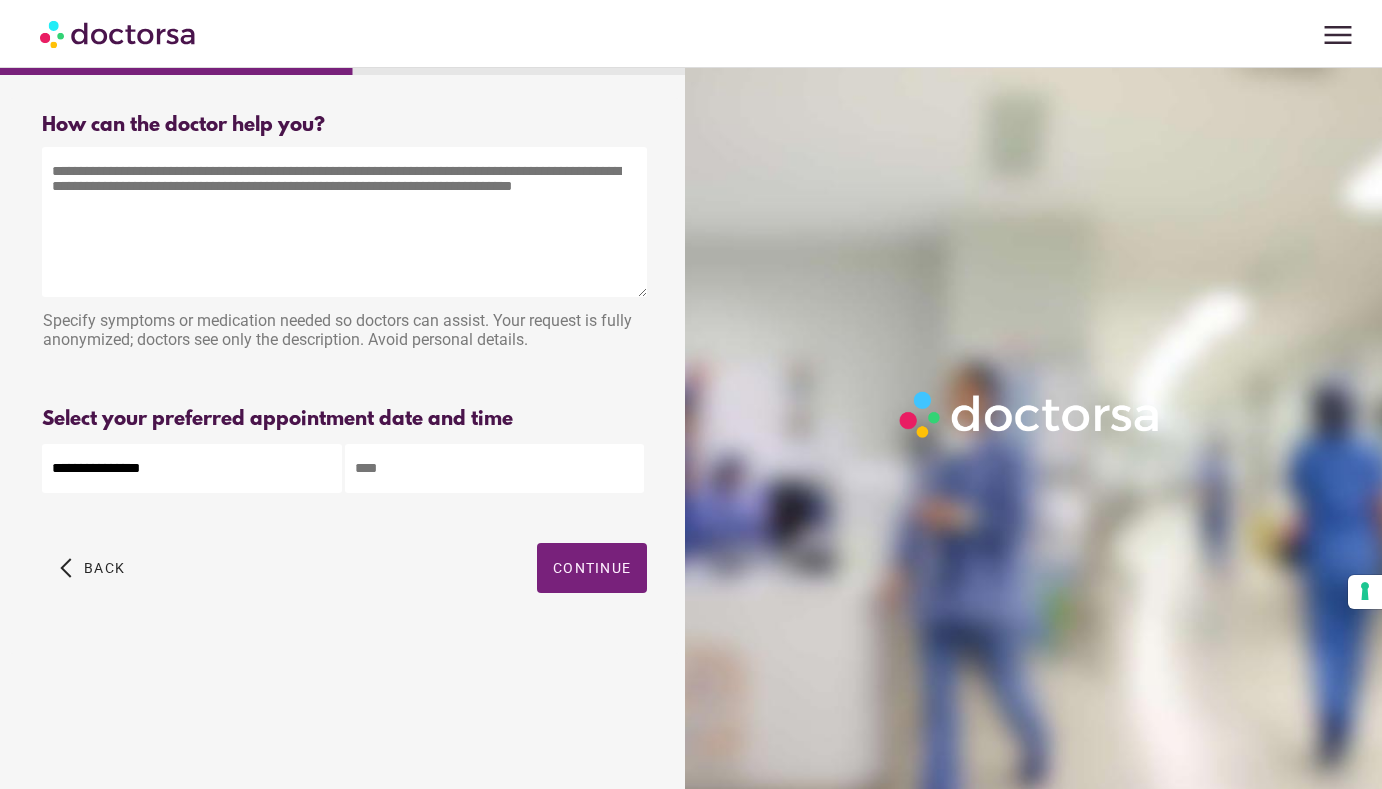 click on "**********" at bounding box center (691, 394) 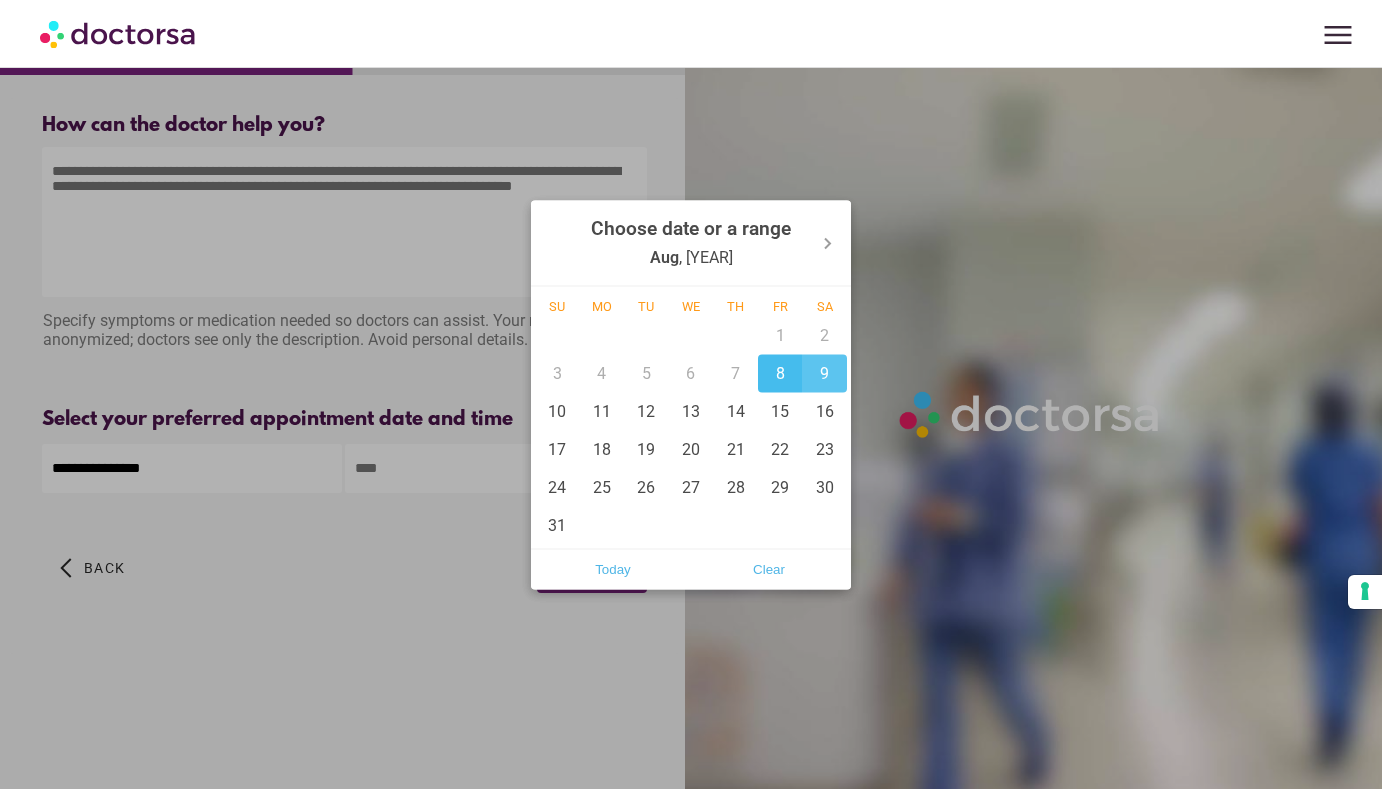 click on "7" at bounding box center [735, 373] 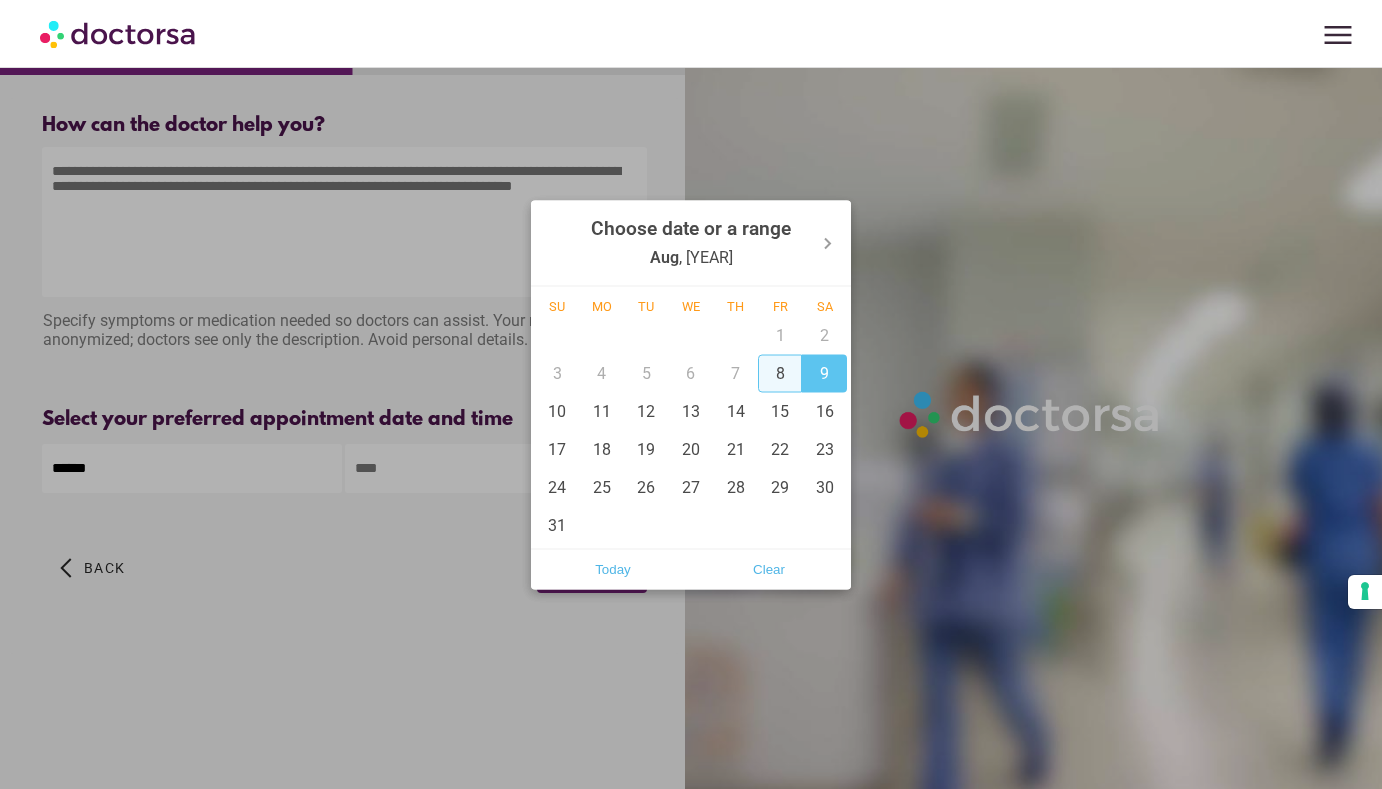 click on "8" at bounding box center (780, 373) 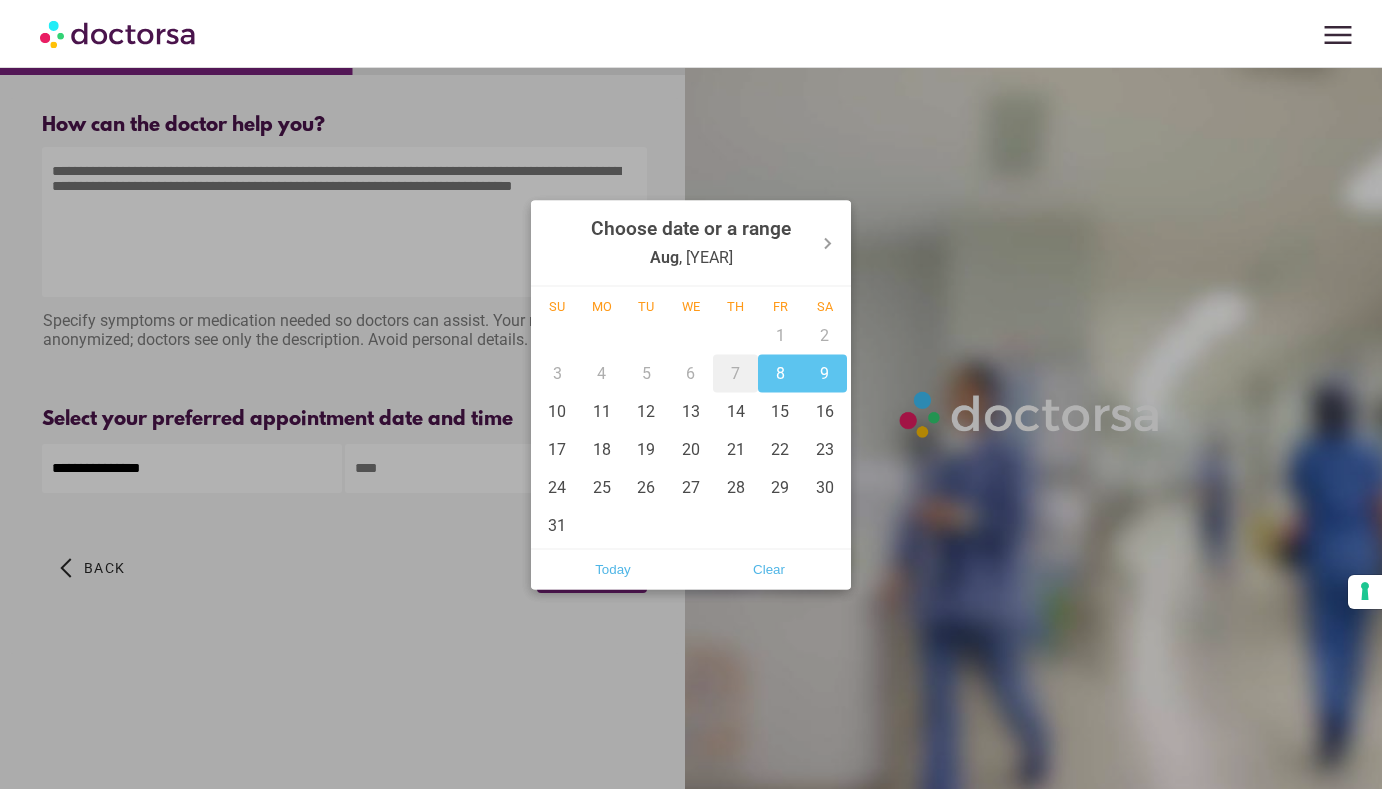click on "7" at bounding box center [735, 373] 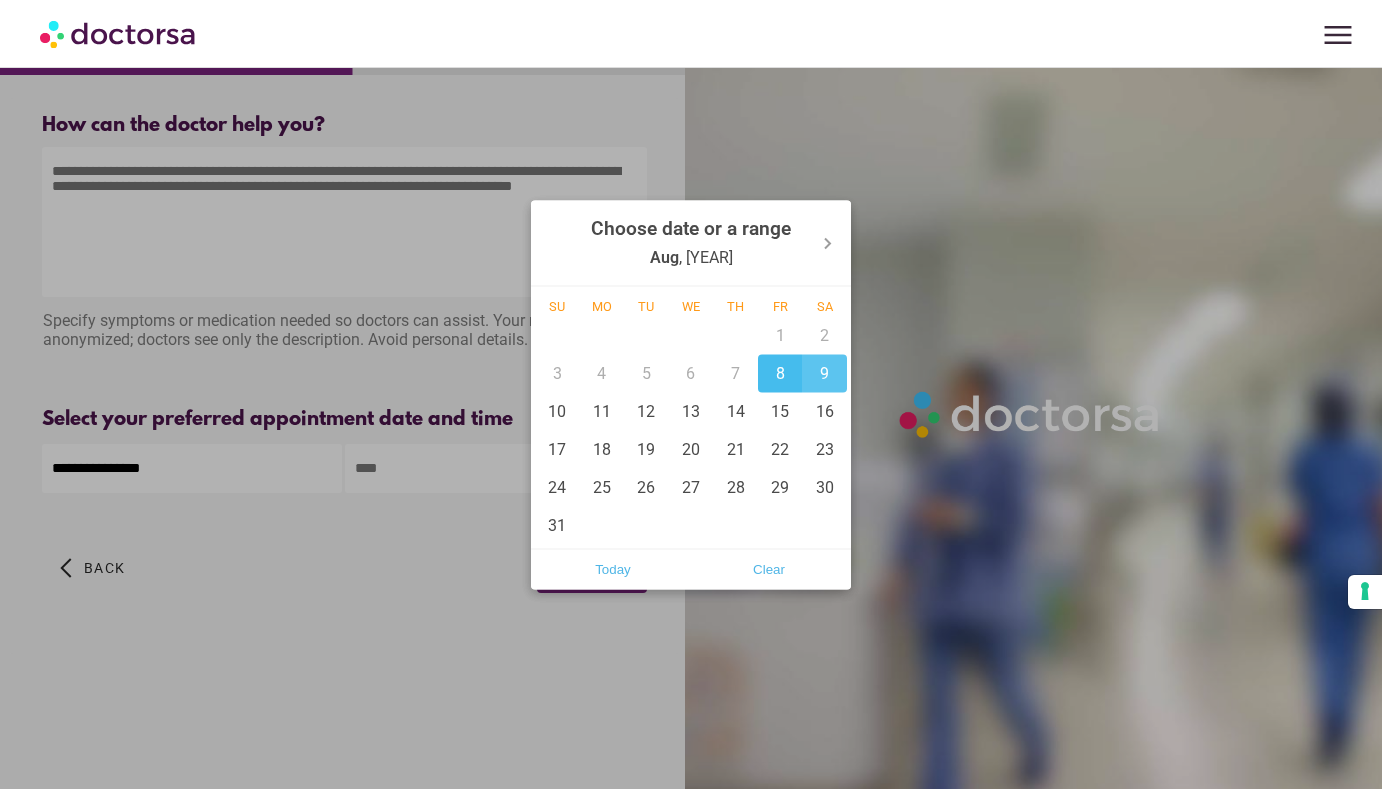 click on "8" at bounding box center (780, 373) 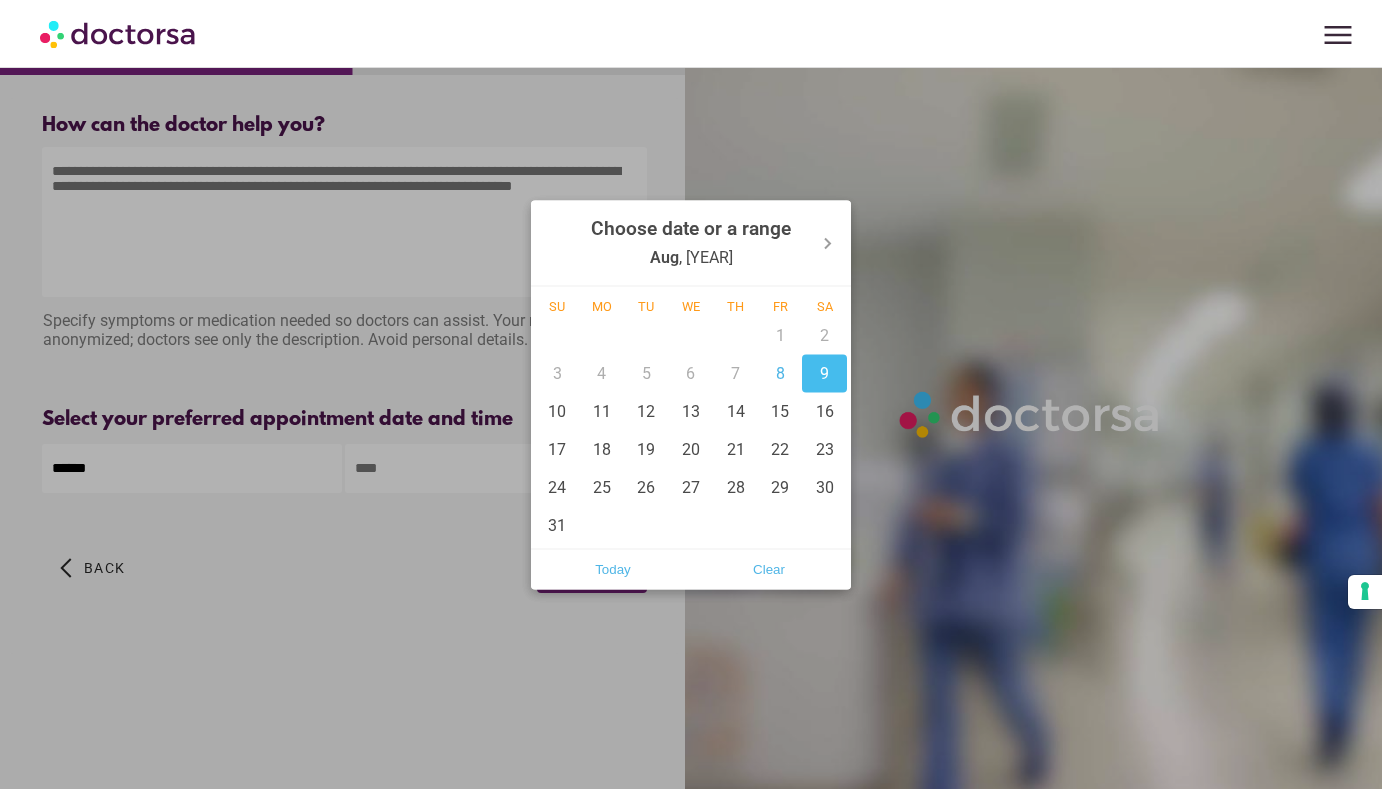 click on "9" at bounding box center [824, 373] 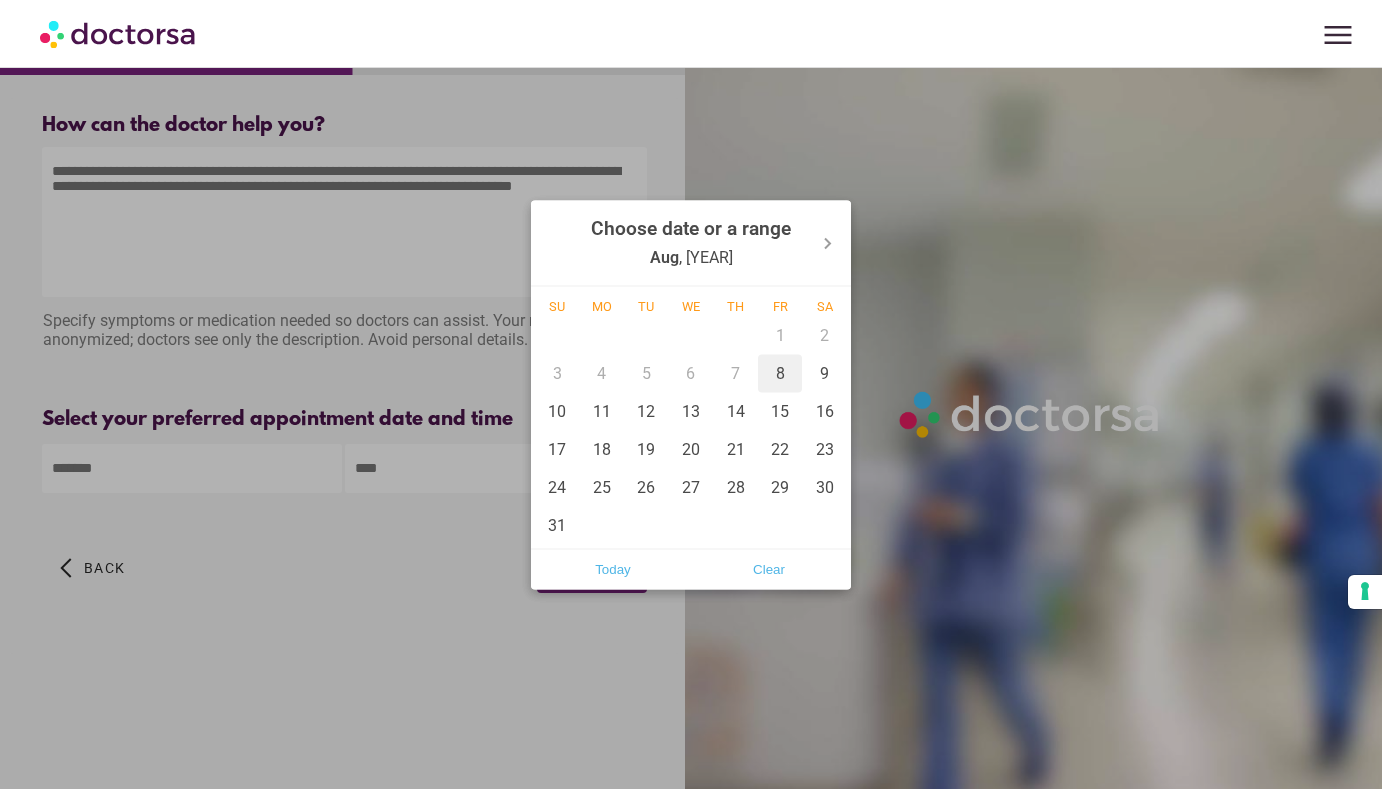 click on "8" at bounding box center [780, 373] 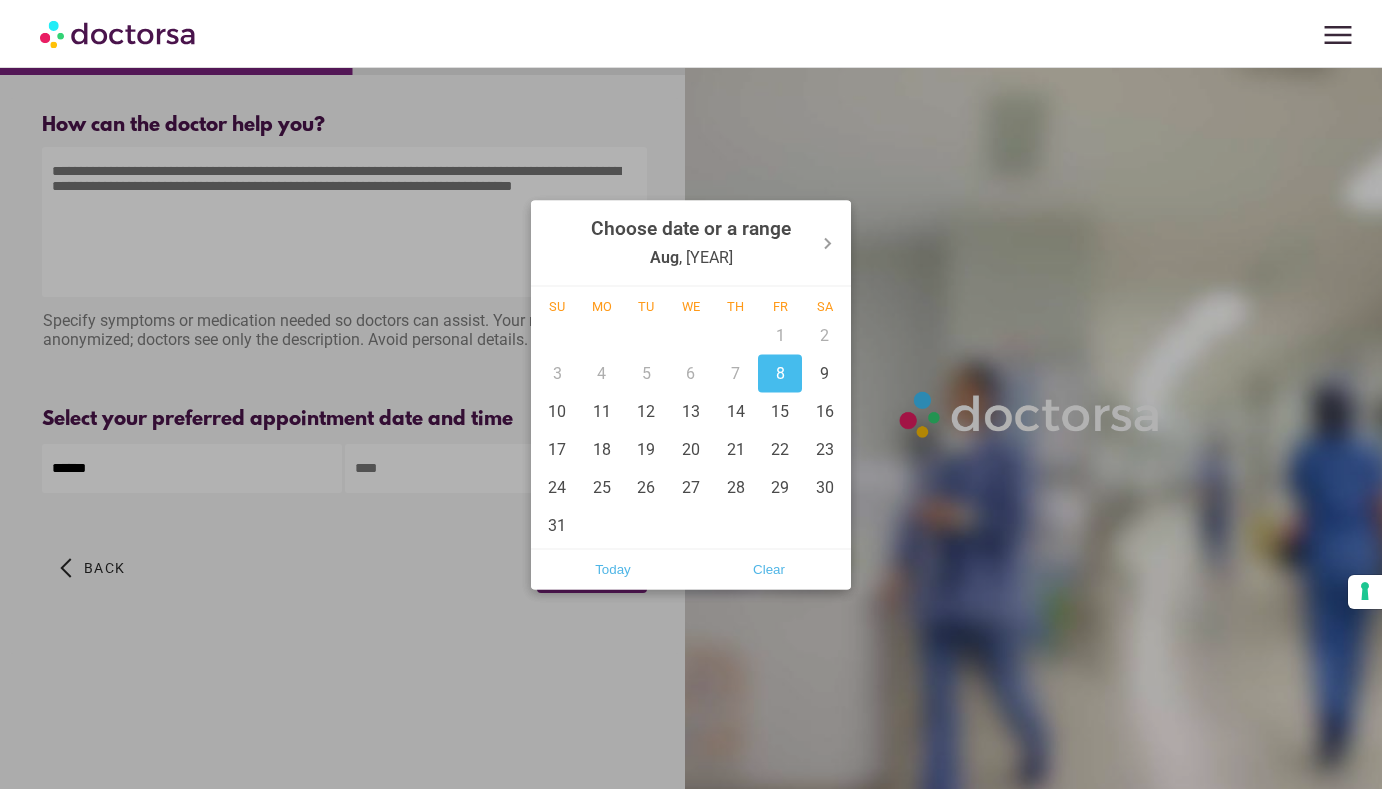 click on "8" at bounding box center (780, 373) 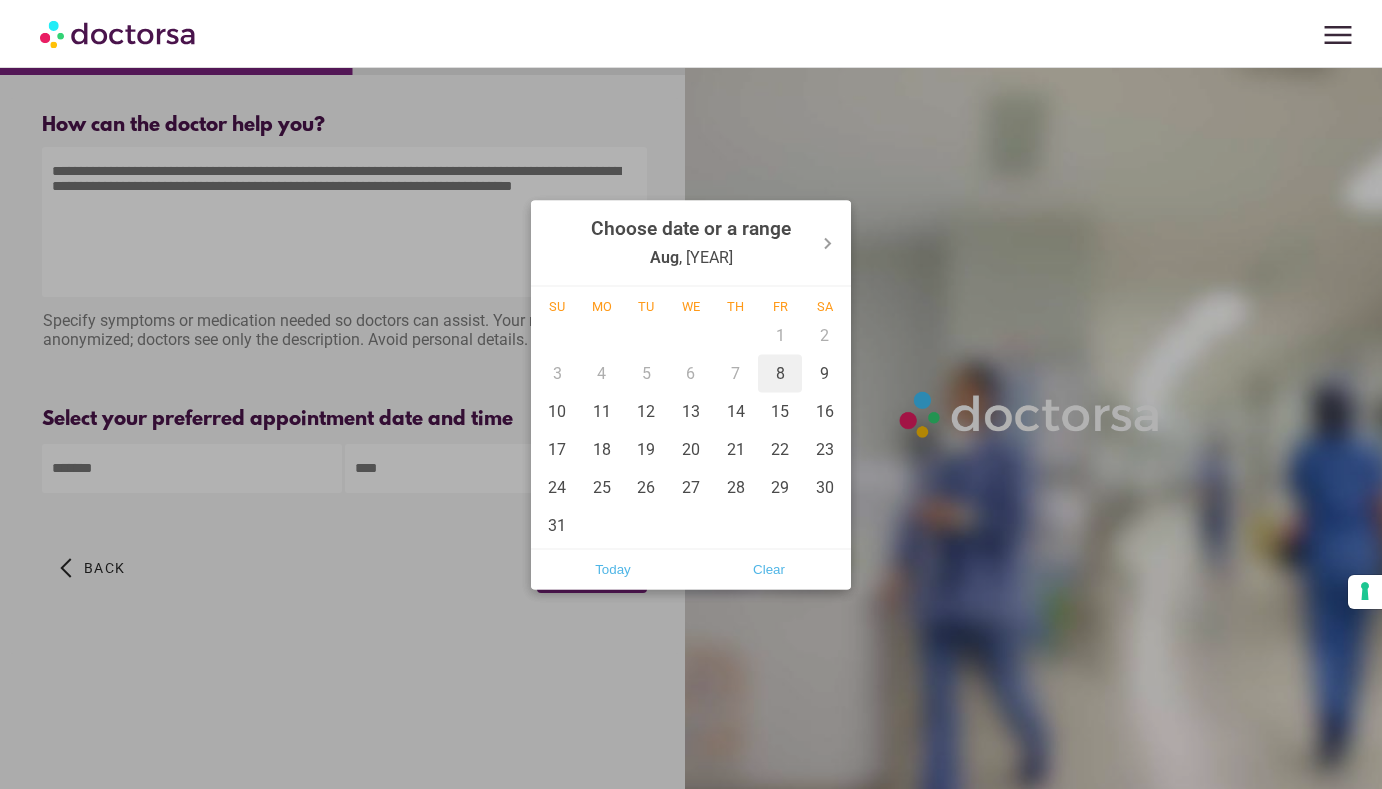 click on "8" at bounding box center (780, 373) 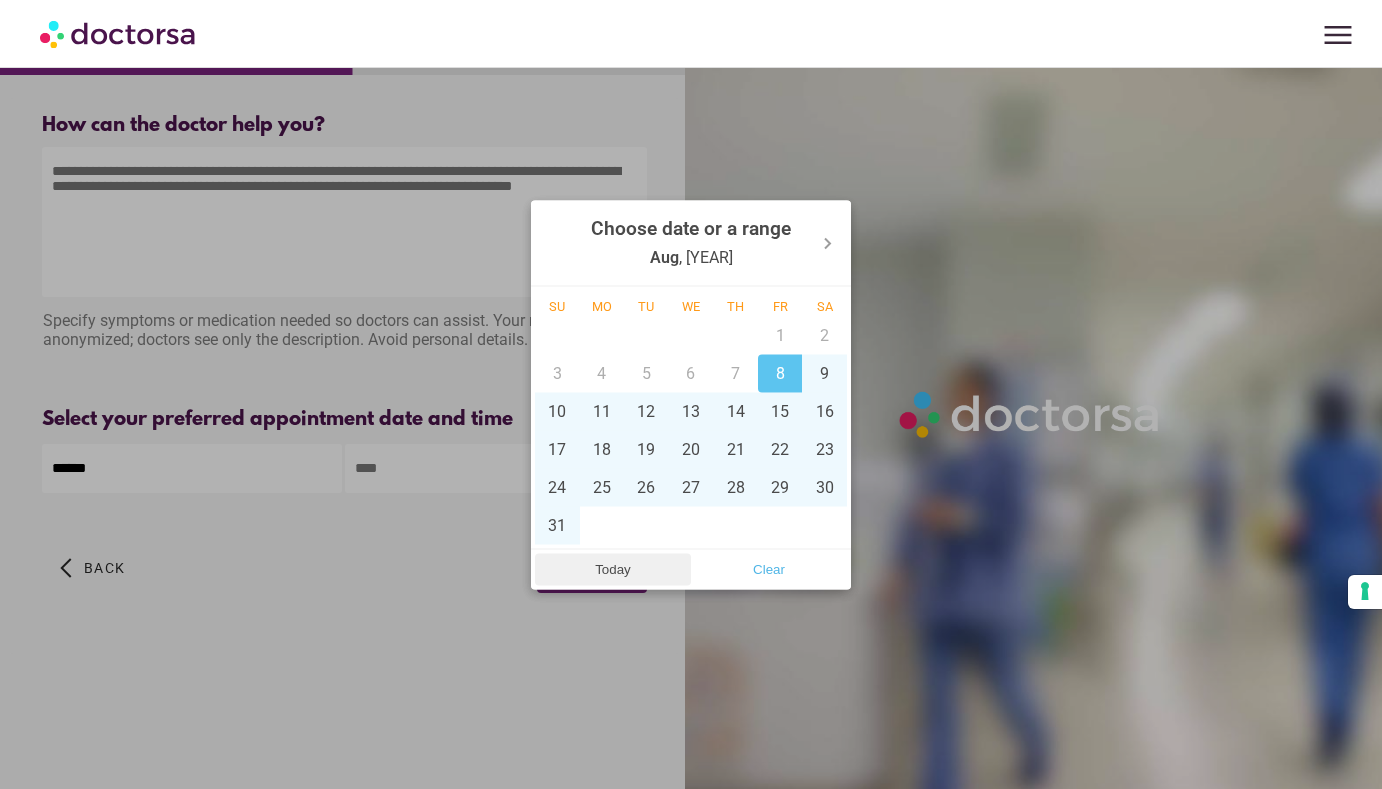 click on "Today" at bounding box center (613, 569) 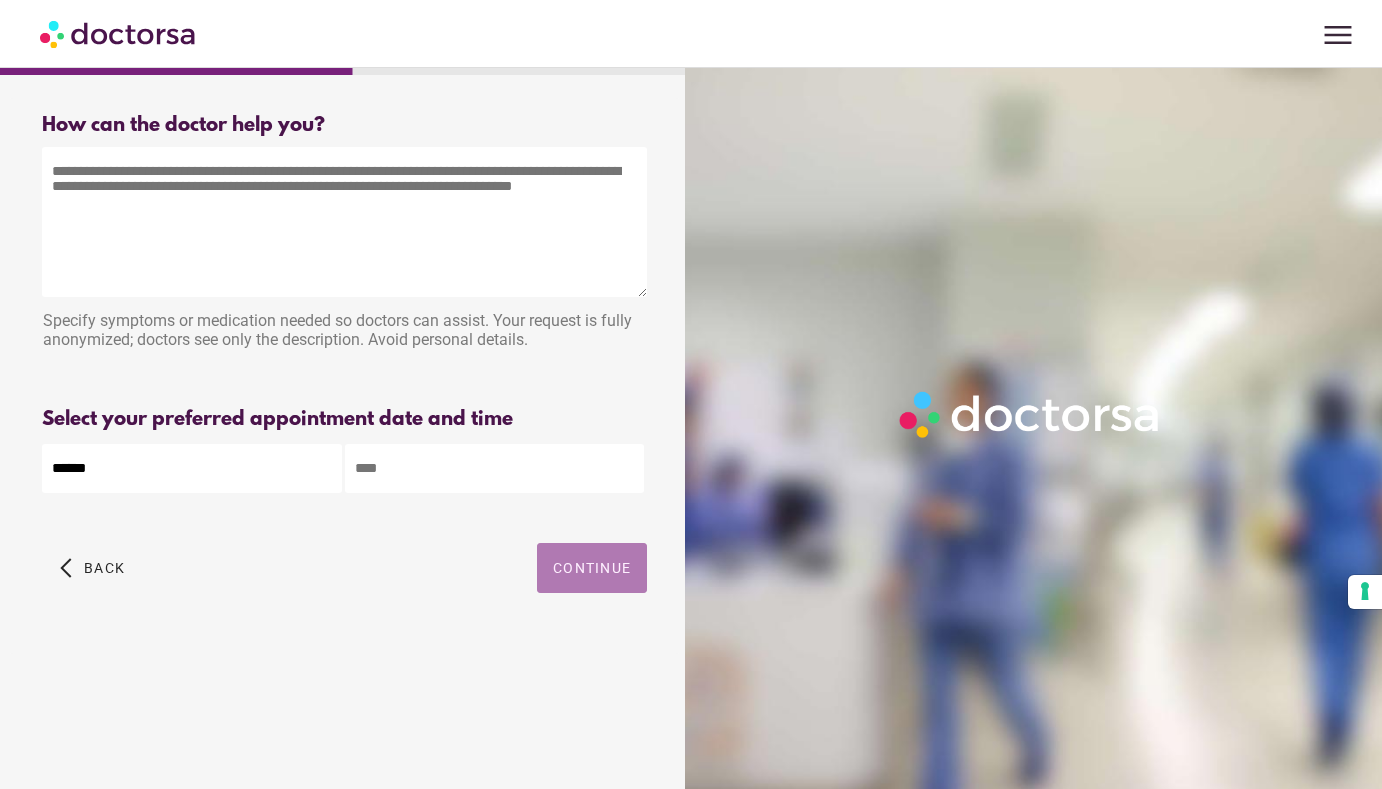 drag, startPoint x: 569, startPoint y: 574, endPoint x: 372, endPoint y: 182, distance: 438.71744 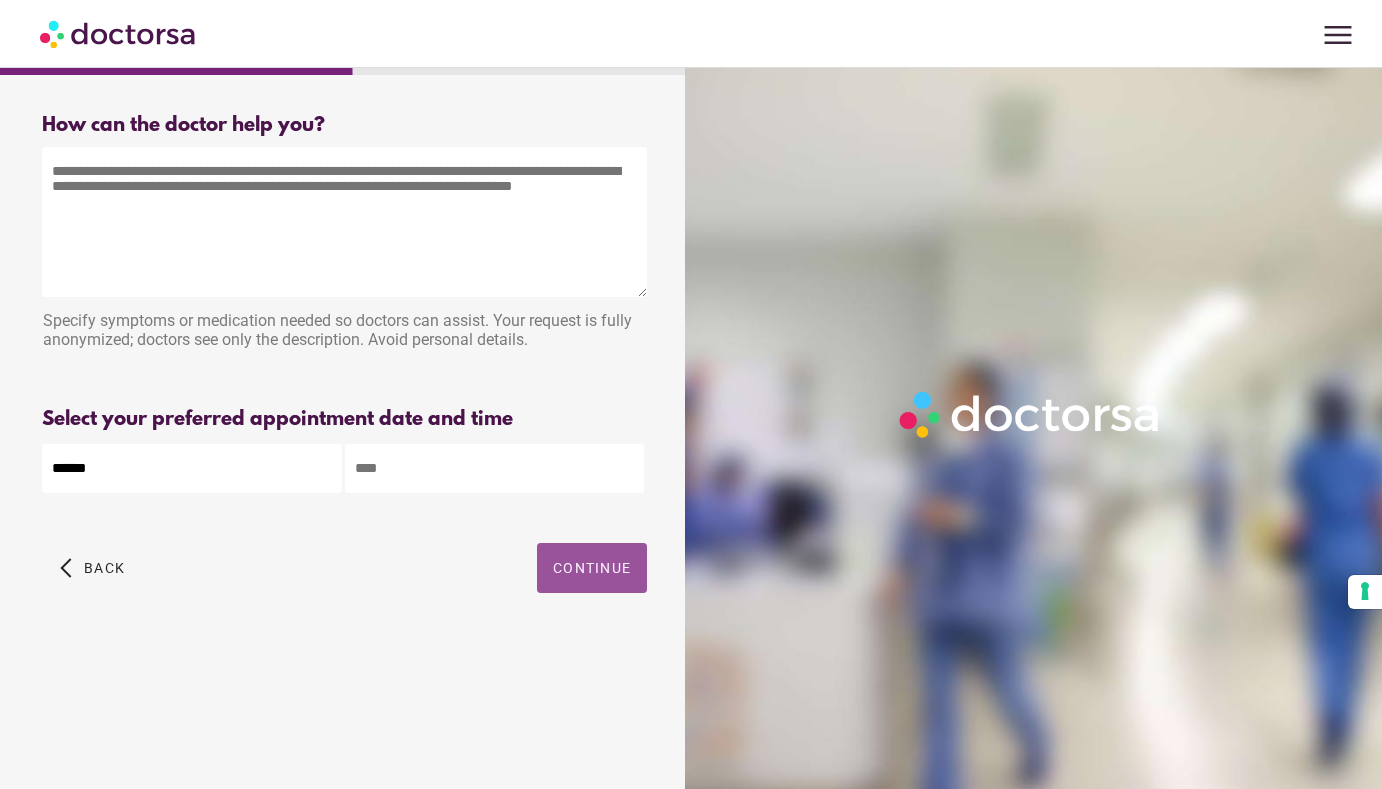 click at bounding box center [344, 222] 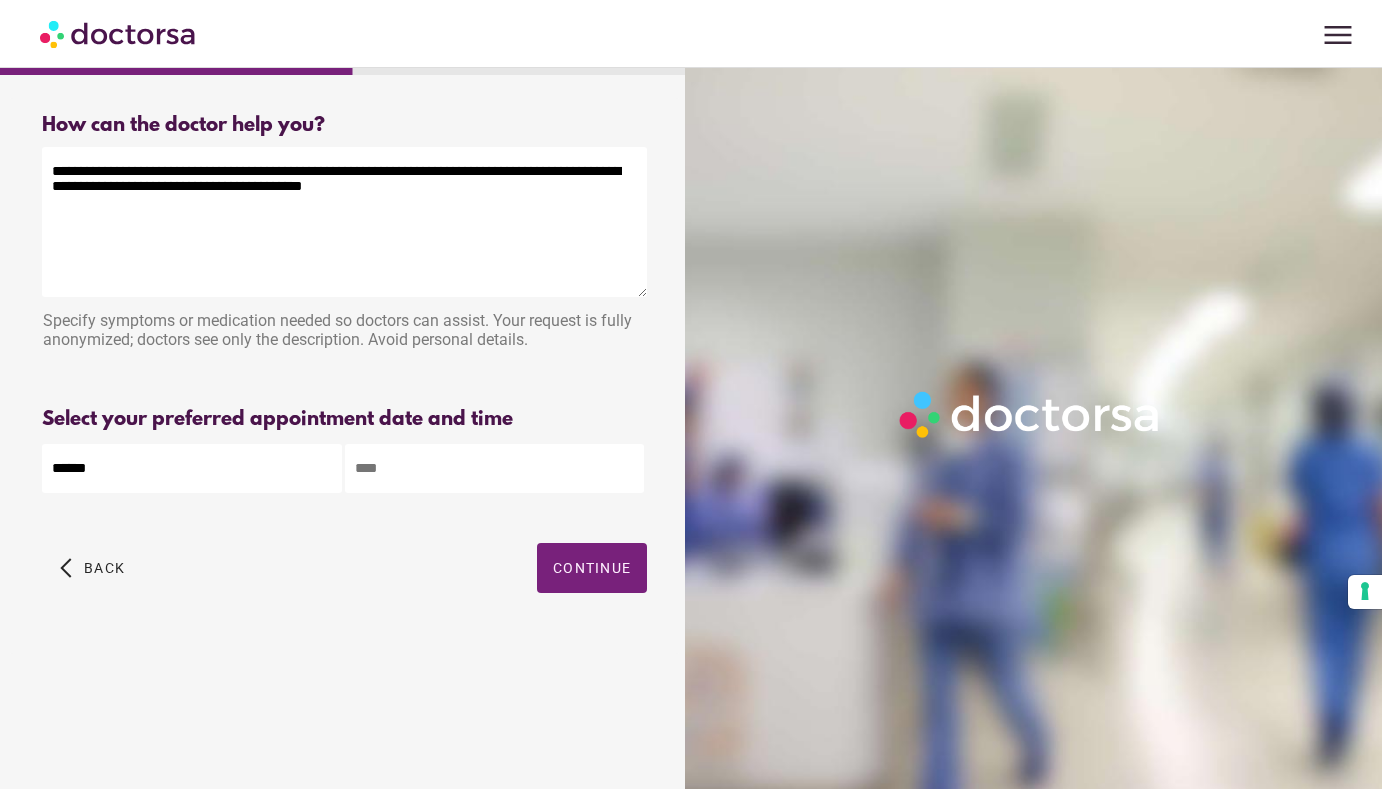 click on "**********" at bounding box center [344, 222] 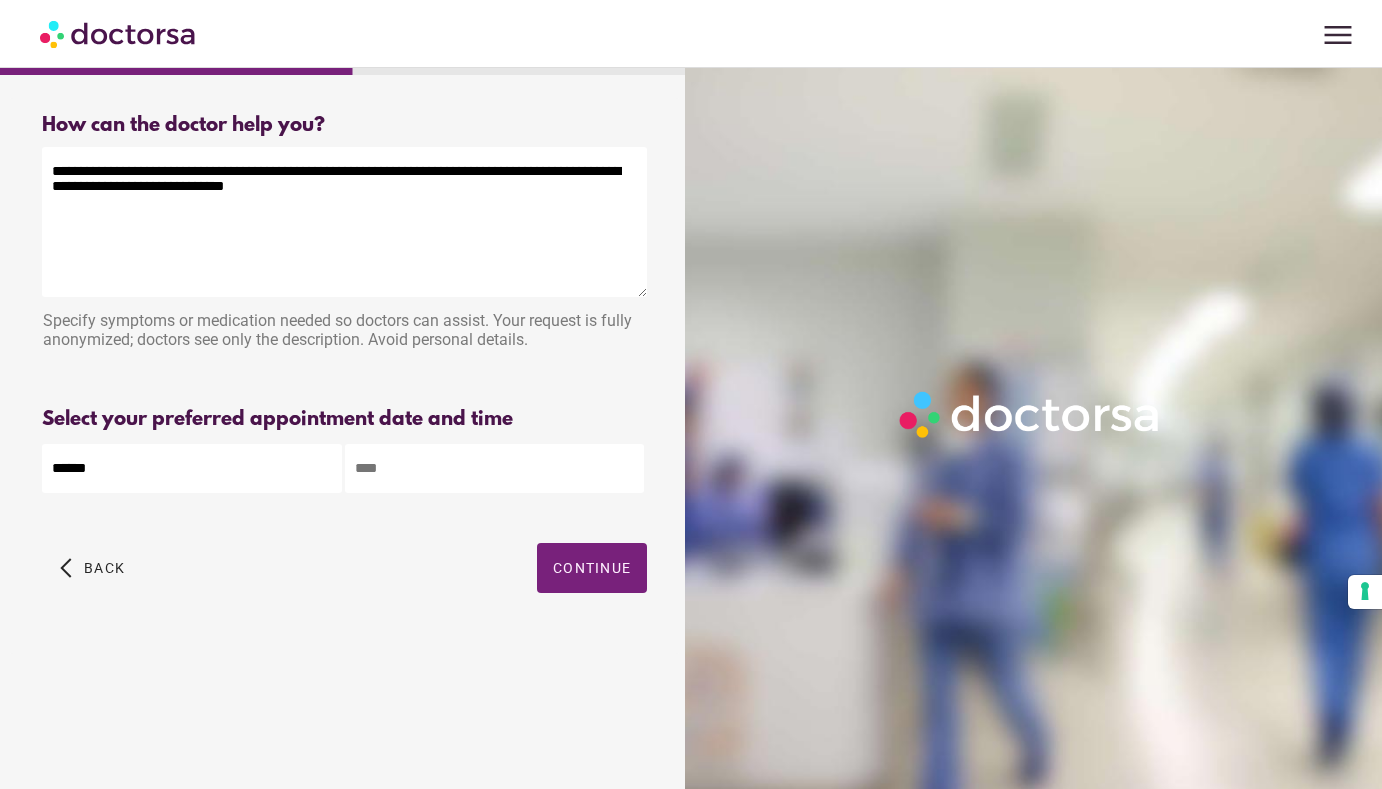 click on "**********" at bounding box center (344, 222) 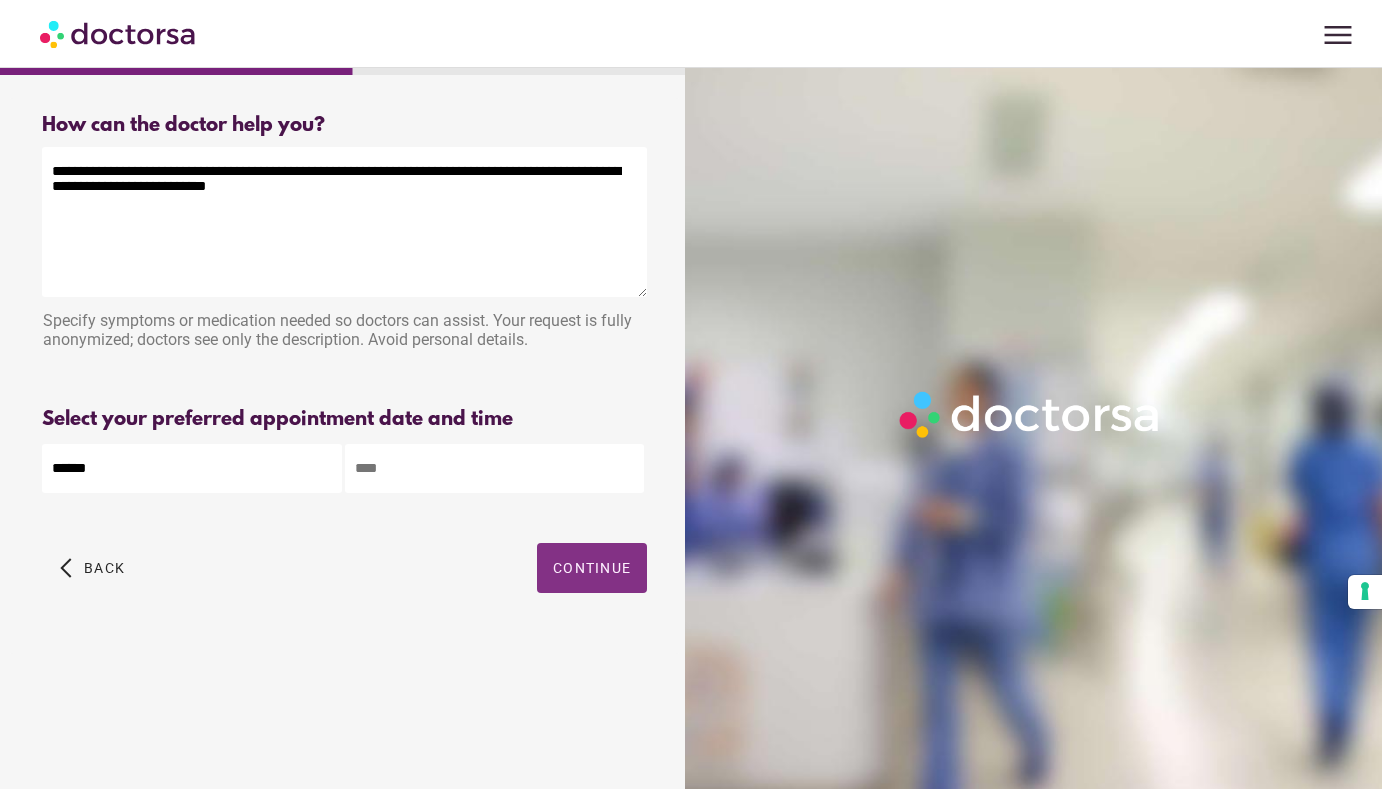 type on "**********" 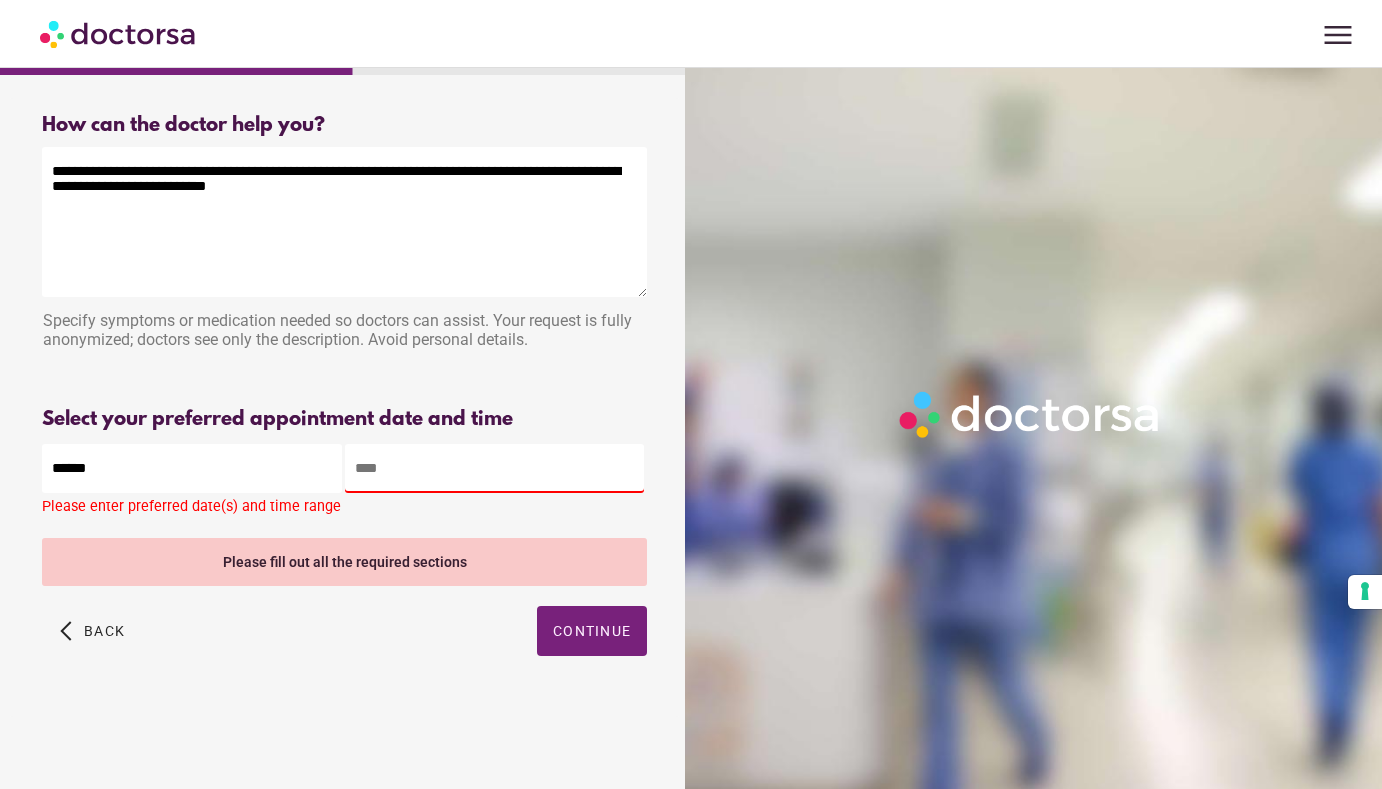 click at bounding box center (495, 468) 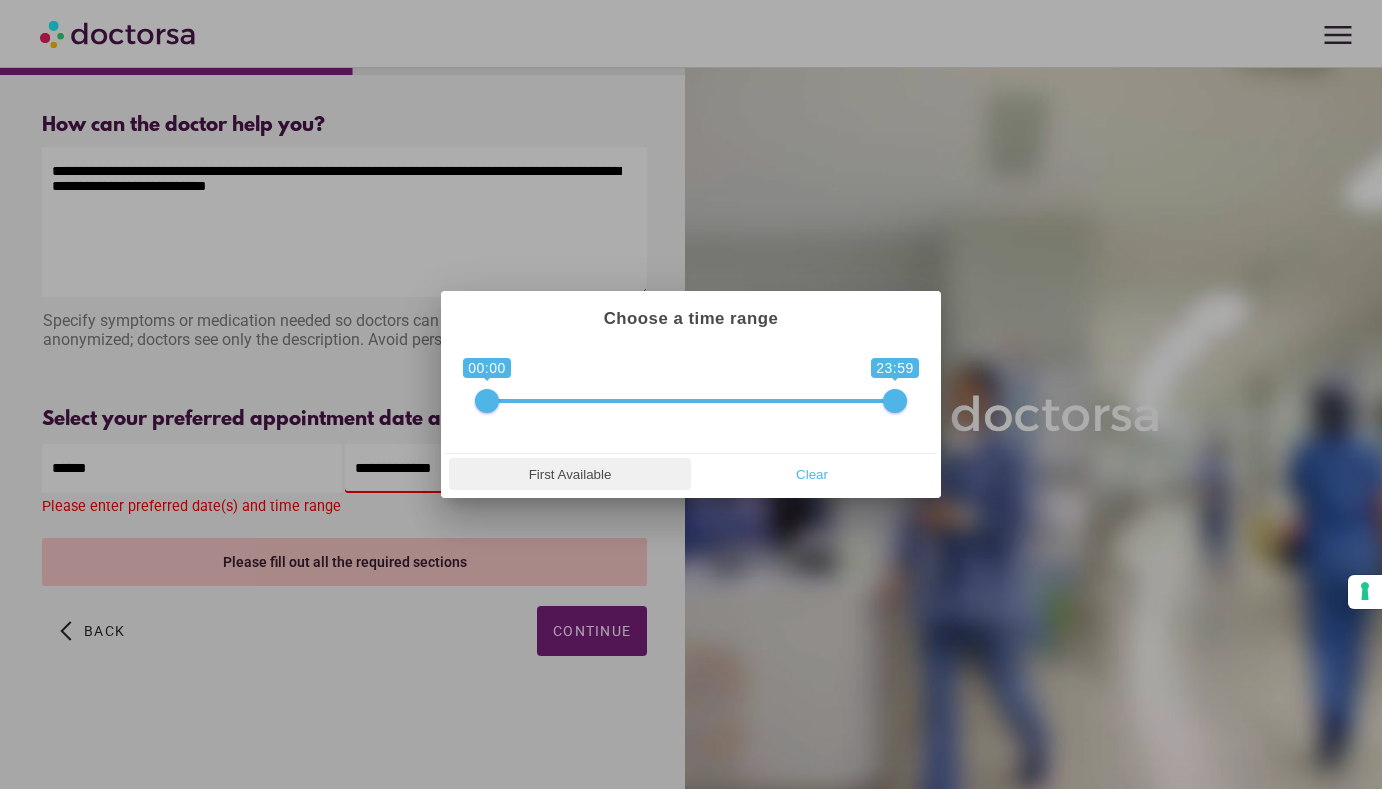 drag, startPoint x: 565, startPoint y: 470, endPoint x: 609, endPoint y: 468, distance: 44.04543 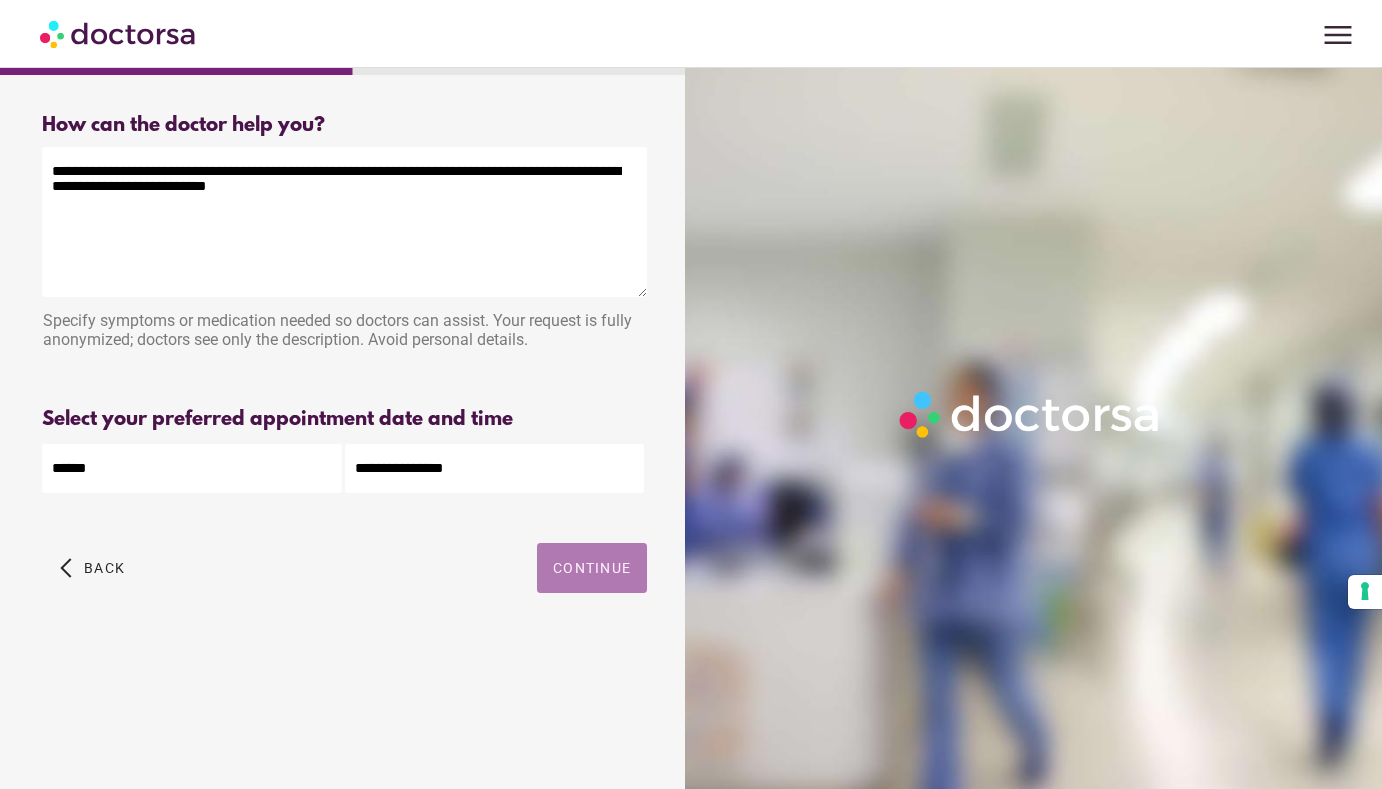 click at bounding box center (592, 568) 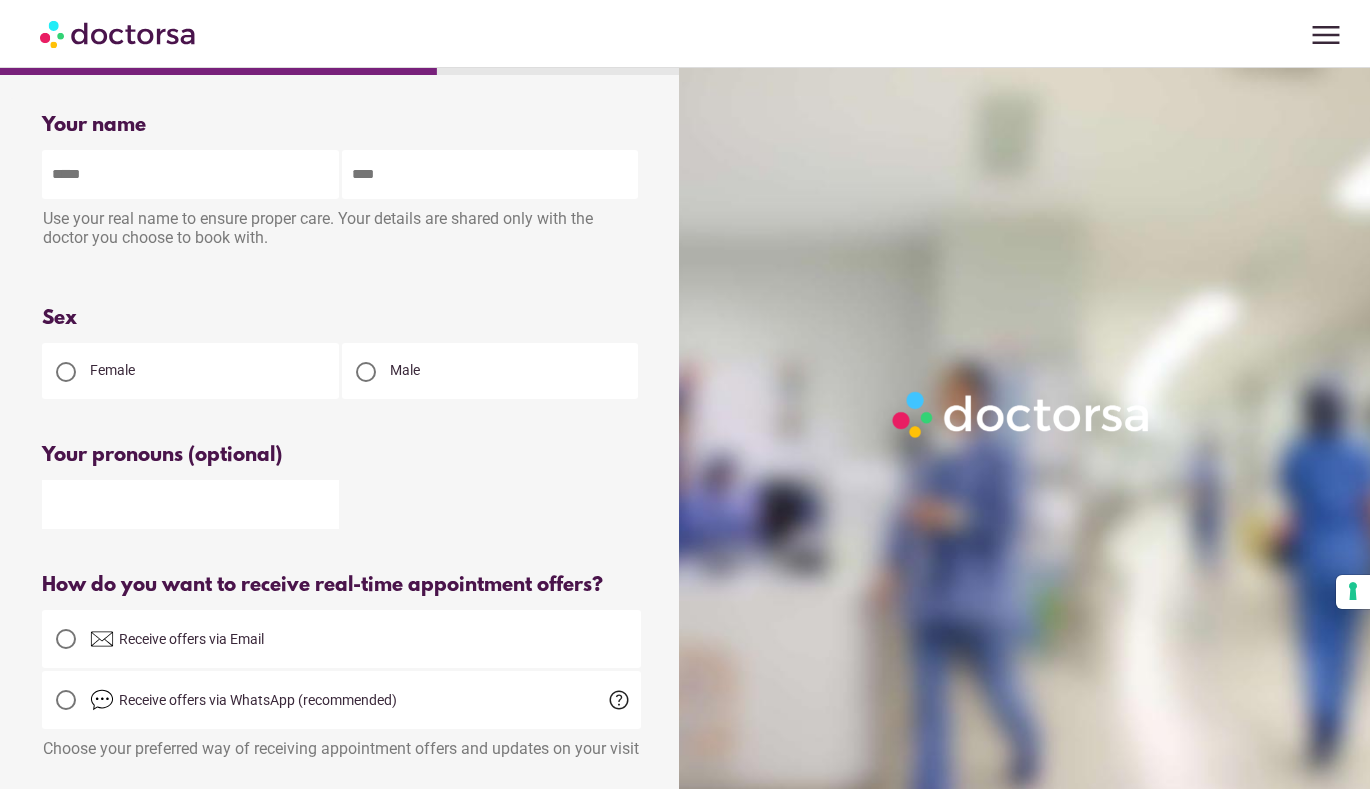 click on "Male" at bounding box center (490, 371) 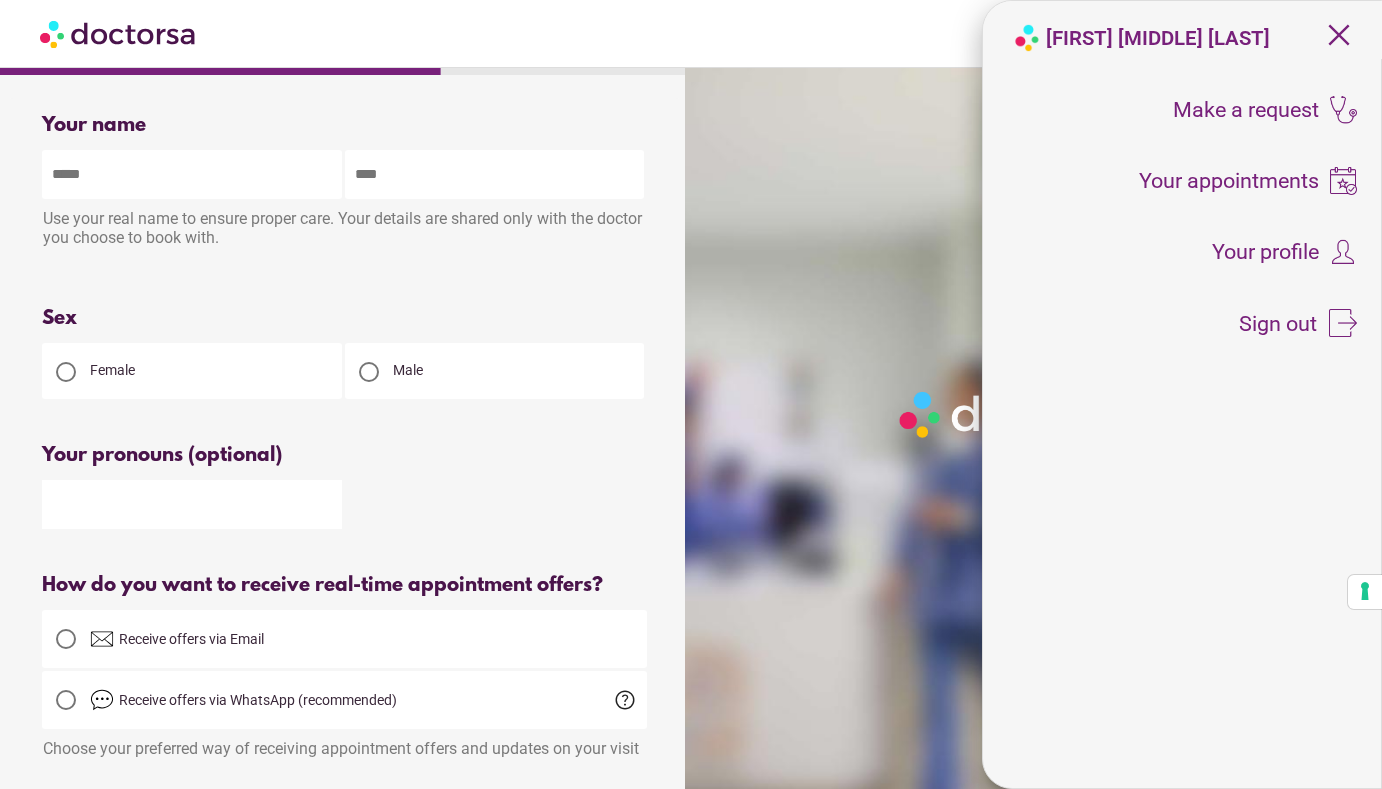 click at bounding box center (192, 174) 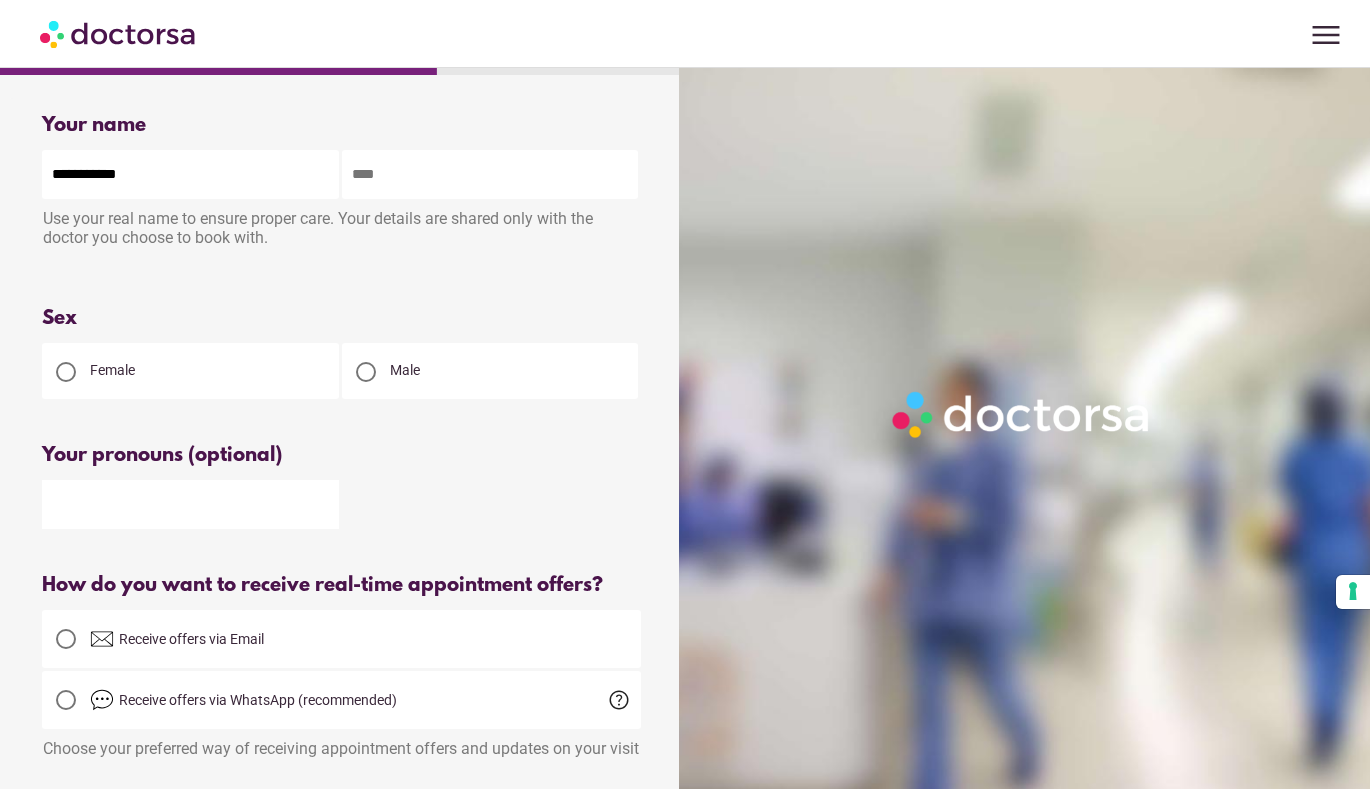 type on "**********" 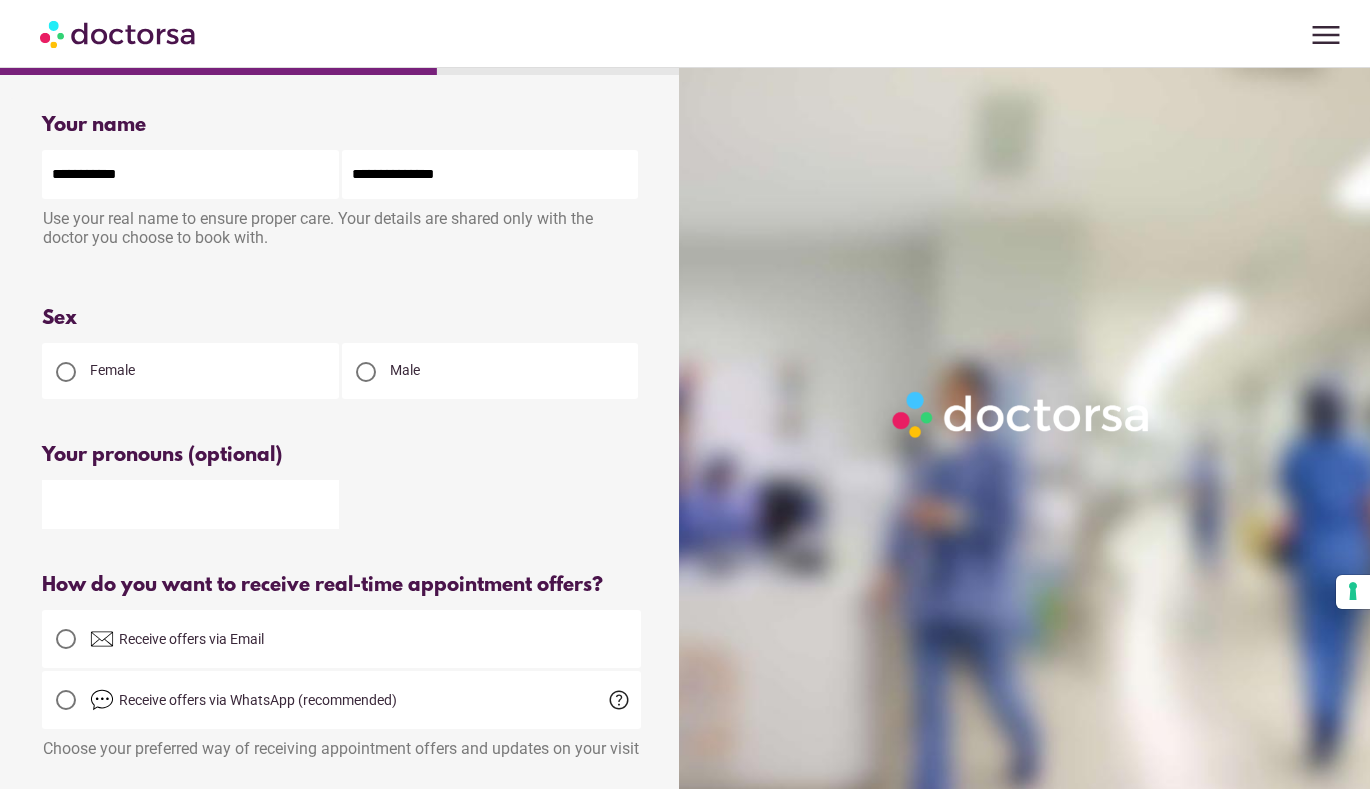 type on "**********" 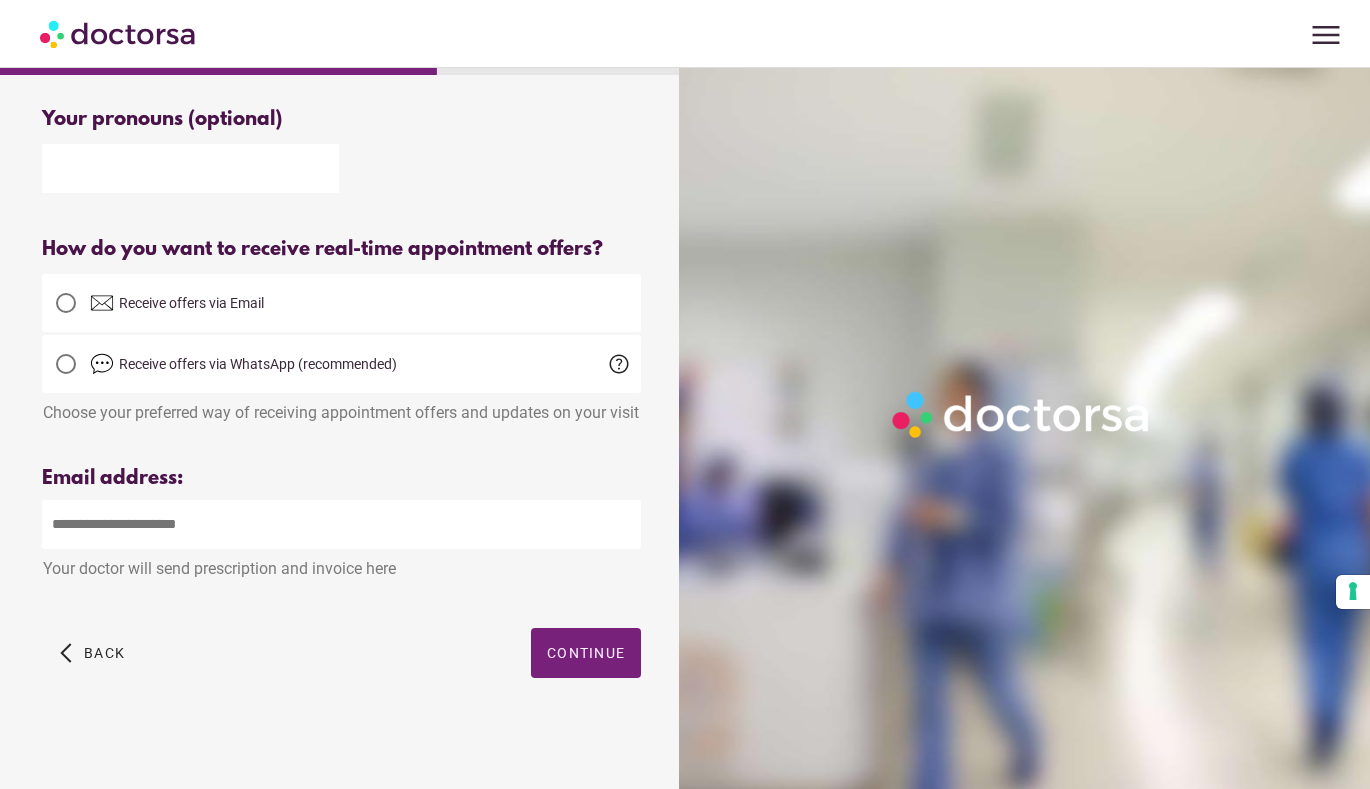 scroll, scrollTop: 361, scrollLeft: 0, axis: vertical 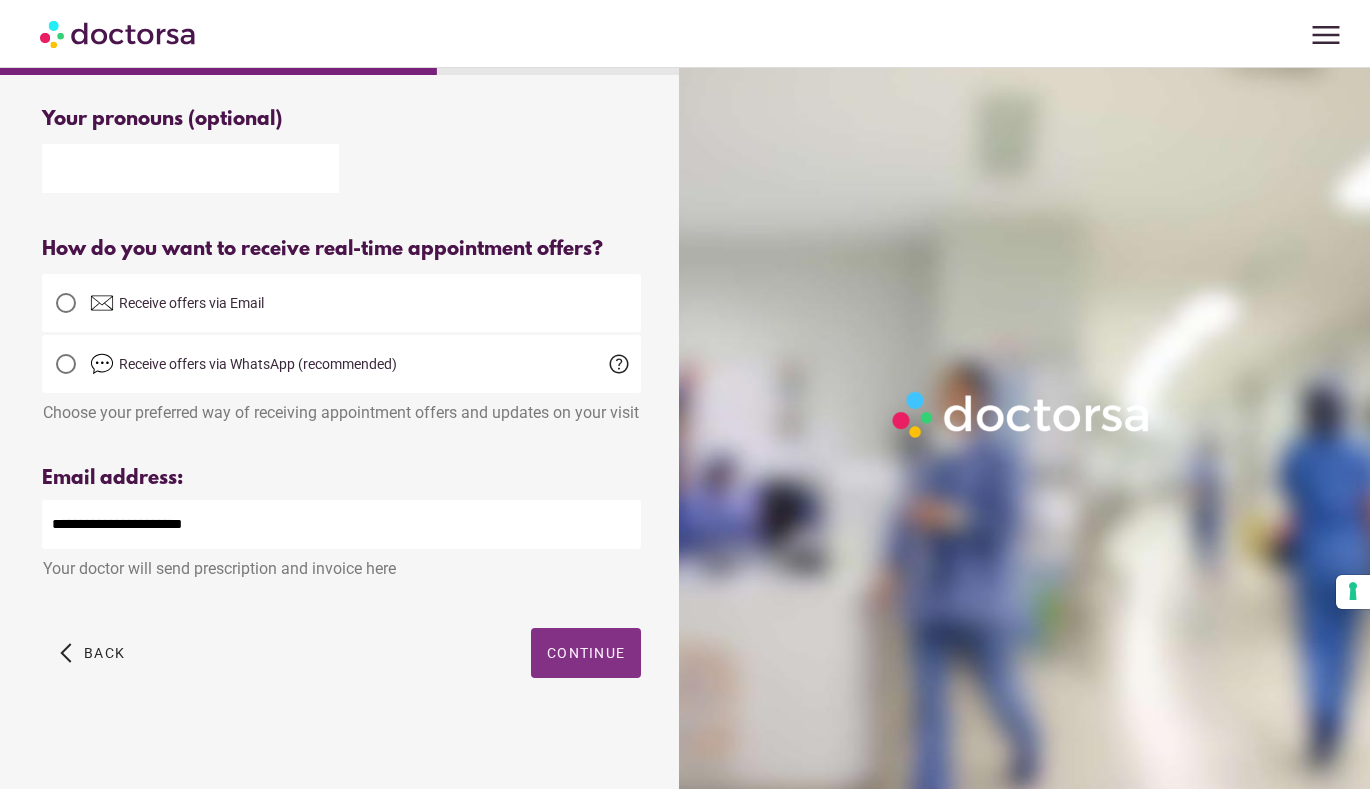 click on "Continue" at bounding box center [586, 653] 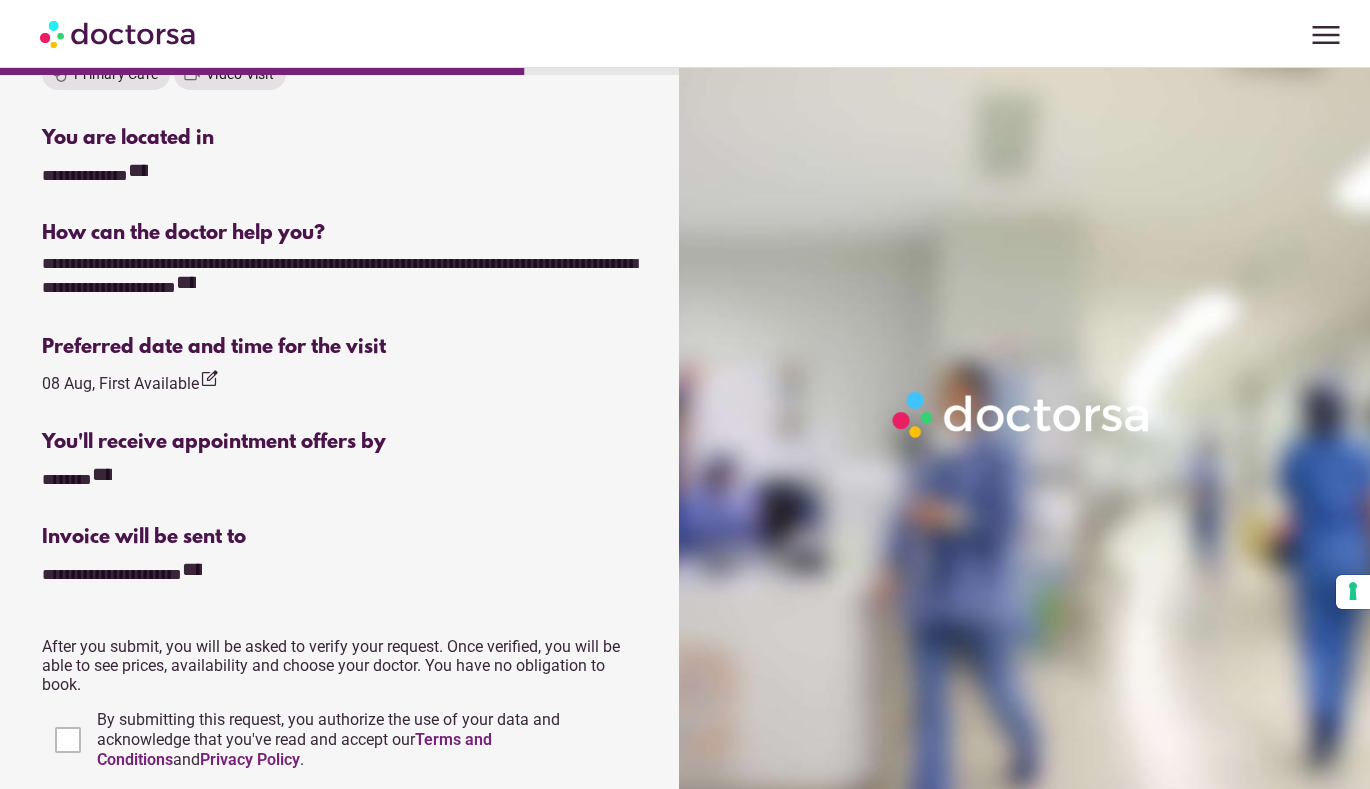 scroll, scrollTop: 699, scrollLeft: 0, axis: vertical 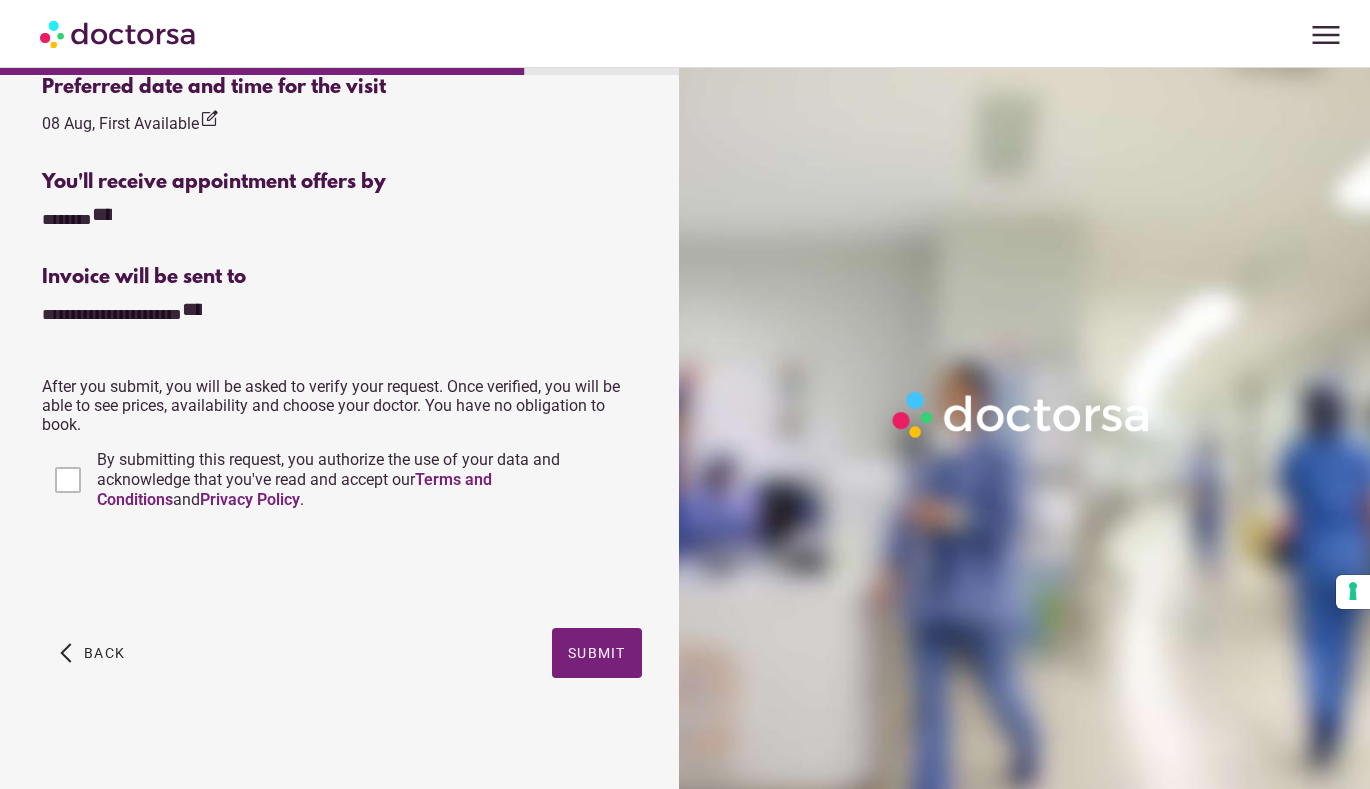 click on "By submitting this request, you authorize the use of your data and acknowledge that
you've read and accept our  Terms and Conditions  and  Privacy Policy ." at bounding box center (328, 479) 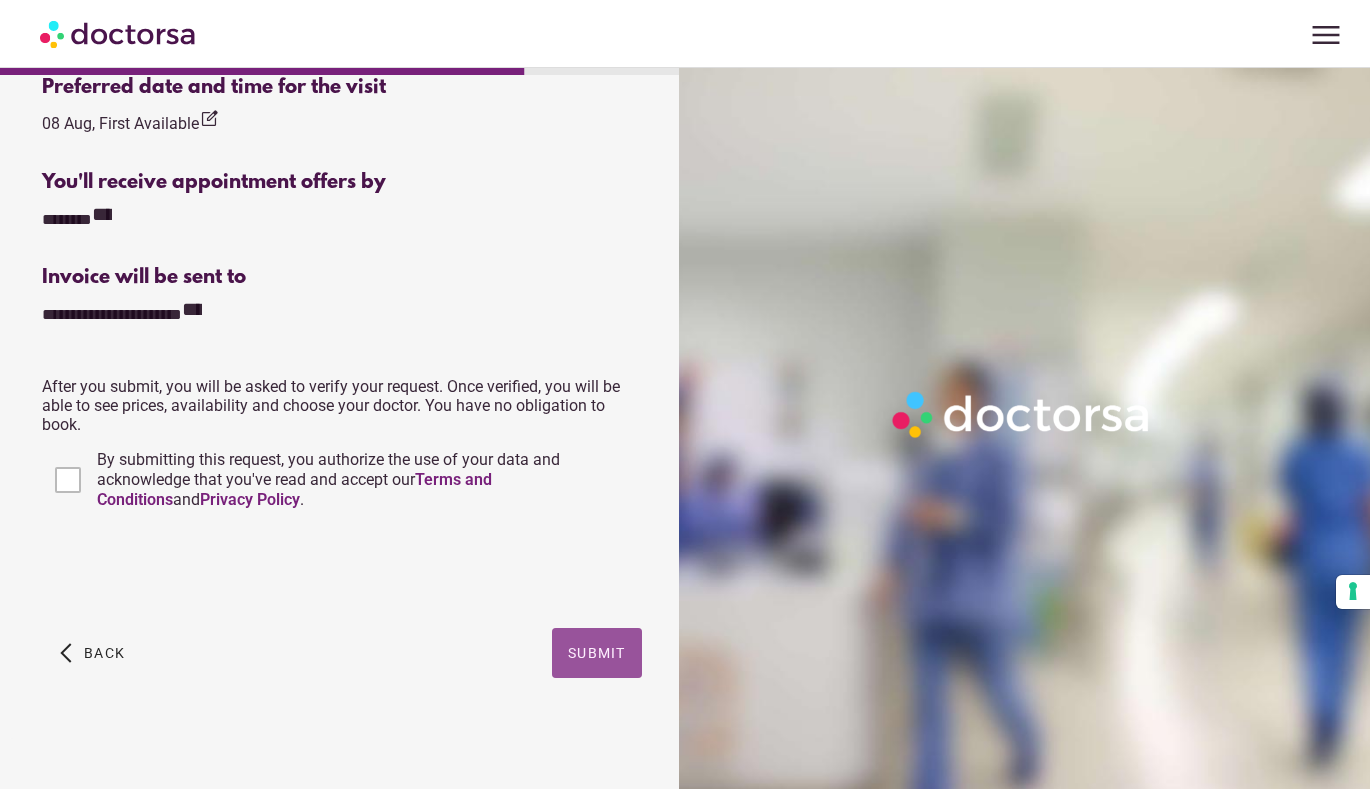 drag, startPoint x: 584, startPoint y: 651, endPoint x: 599, endPoint y: 479, distance: 172.65283 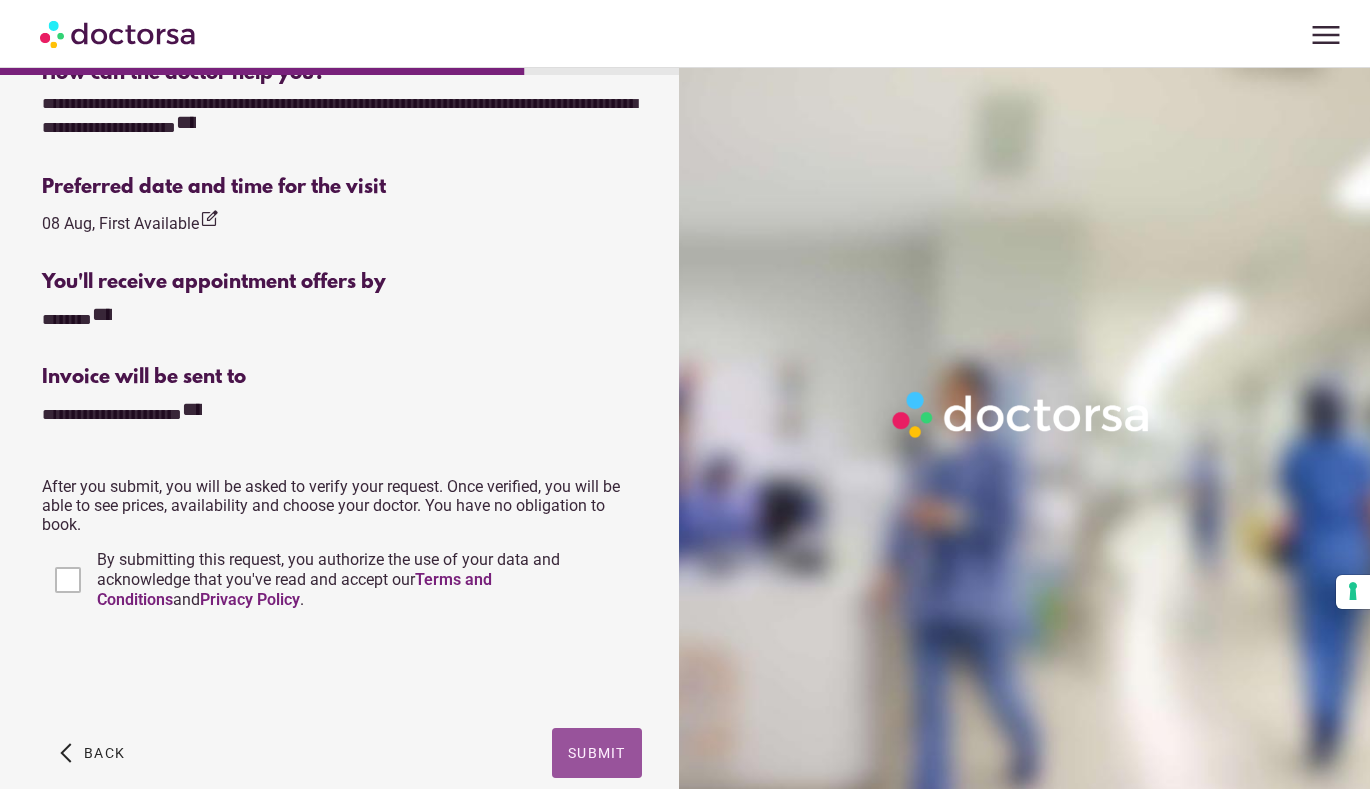scroll, scrollTop: 699, scrollLeft: 0, axis: vertical 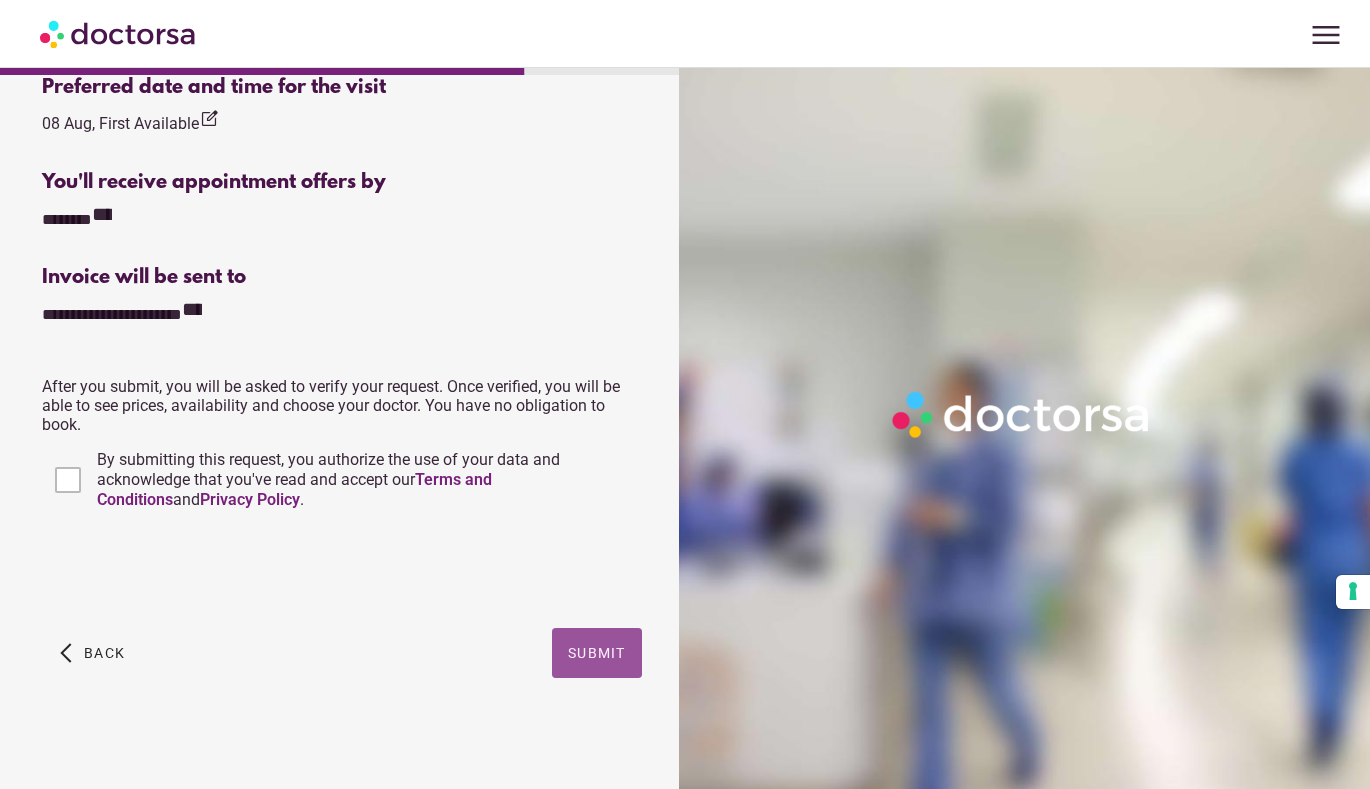 click at bounding box center (597, 653) 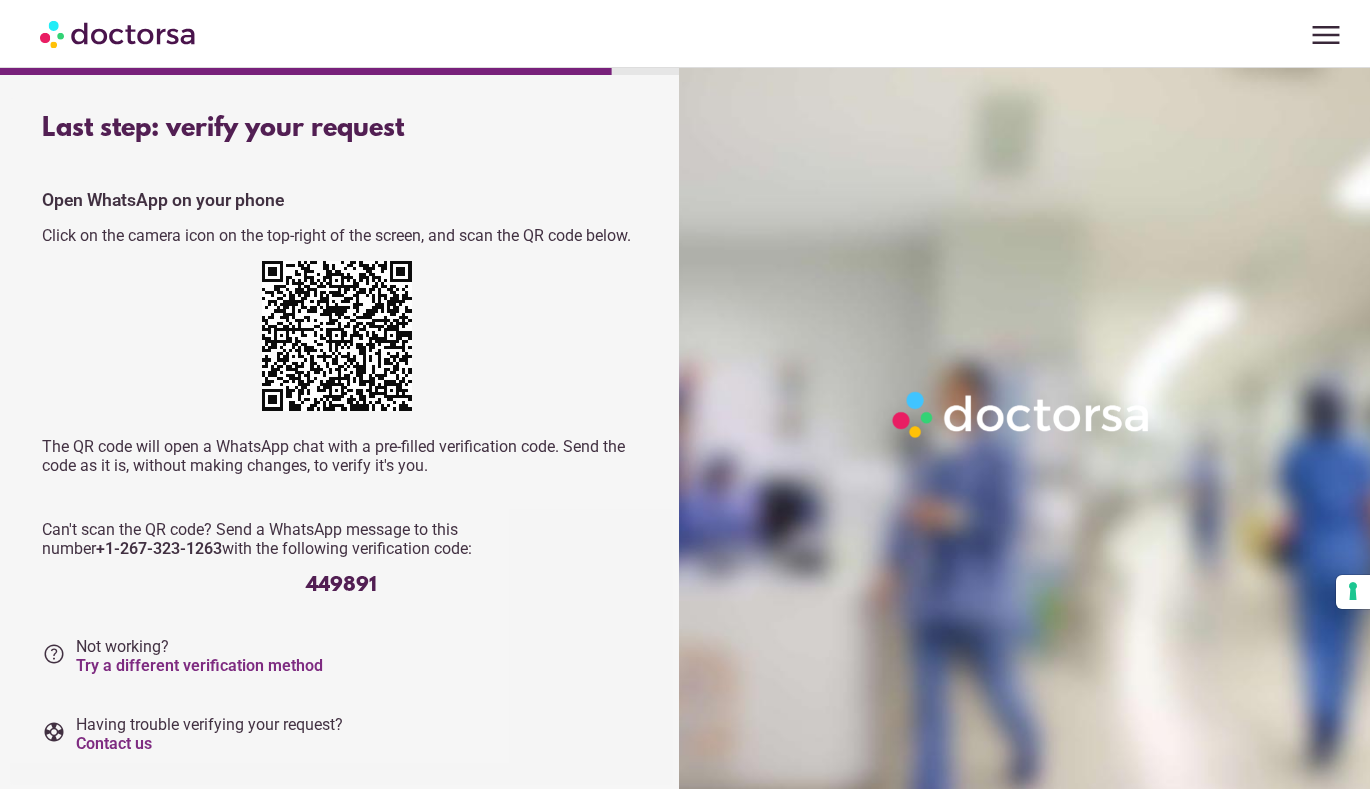 scroll, scrollTop: 0, scrollLeft: 0, axis: both 